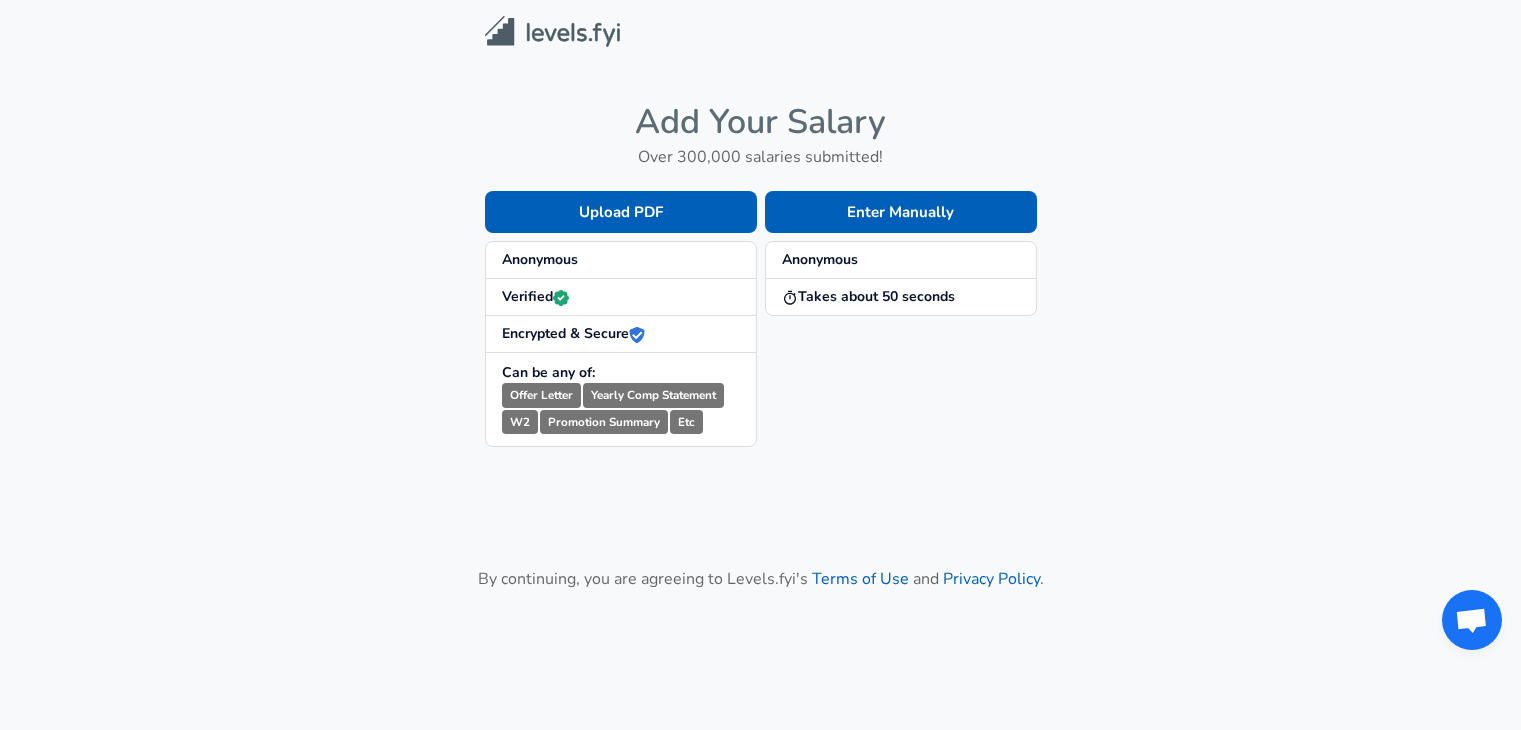 scroll, scrollTop: 0, scrollLeft: 0, axis: both 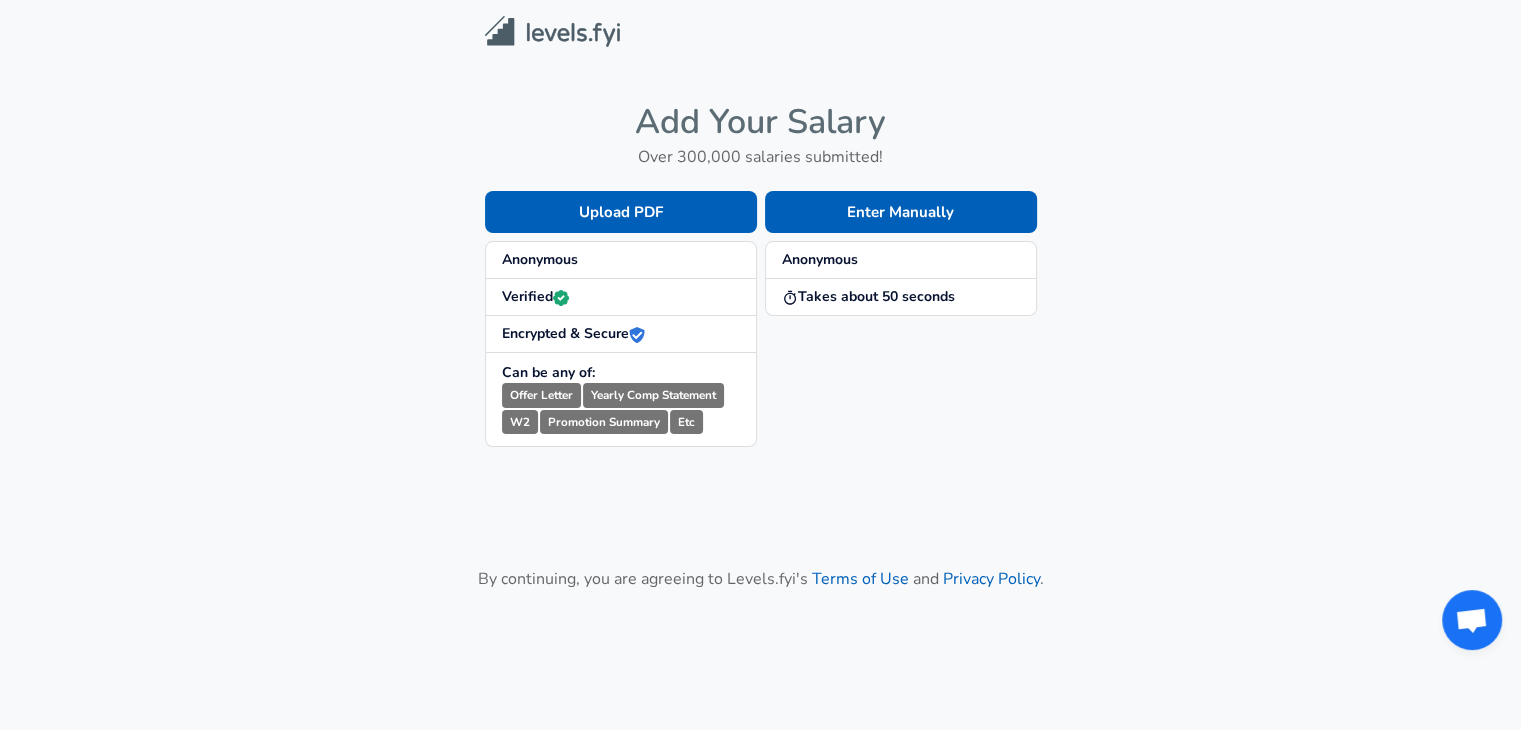click on "Anonymous" at bounding box center (621, 260) 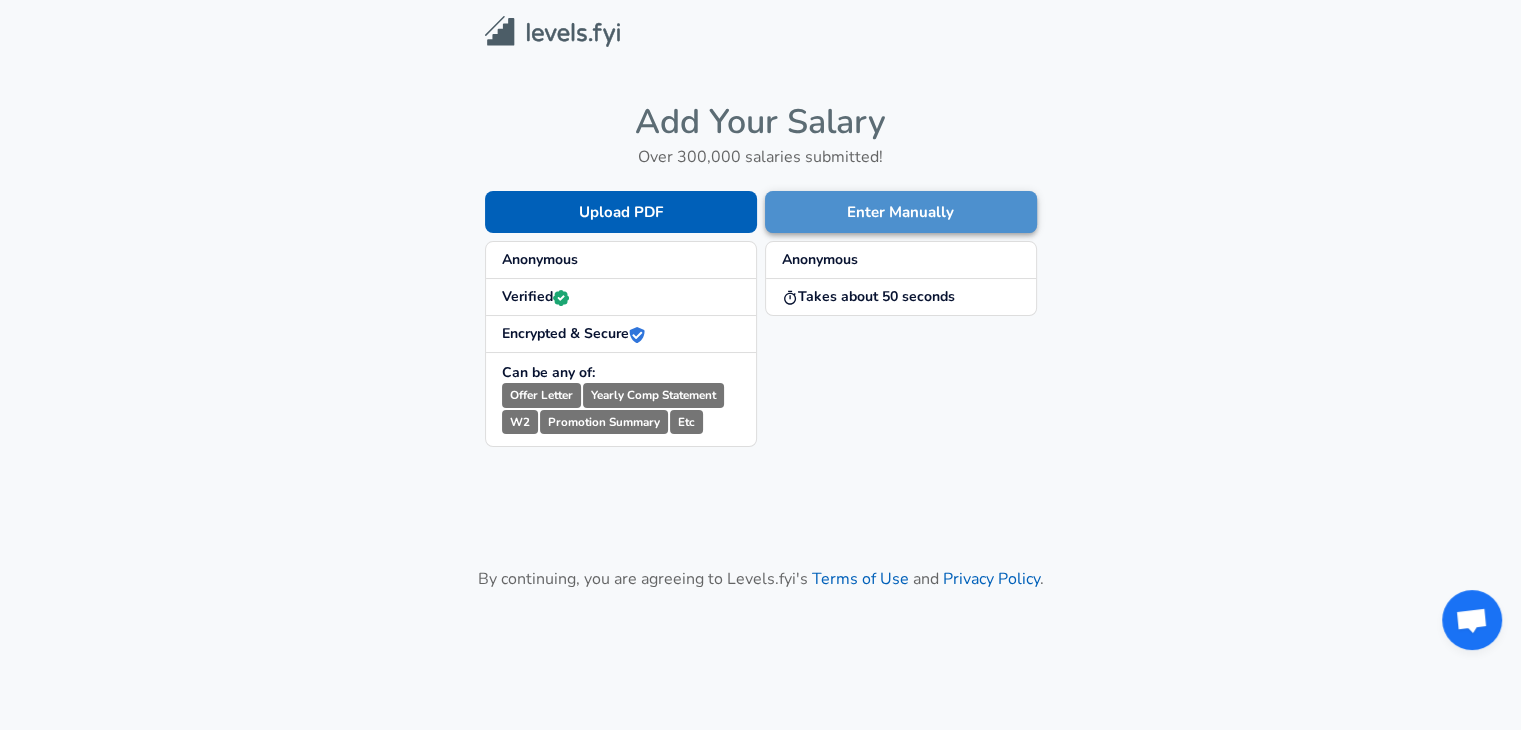 click on "Enter Manually" at bounding box center (901, 212) 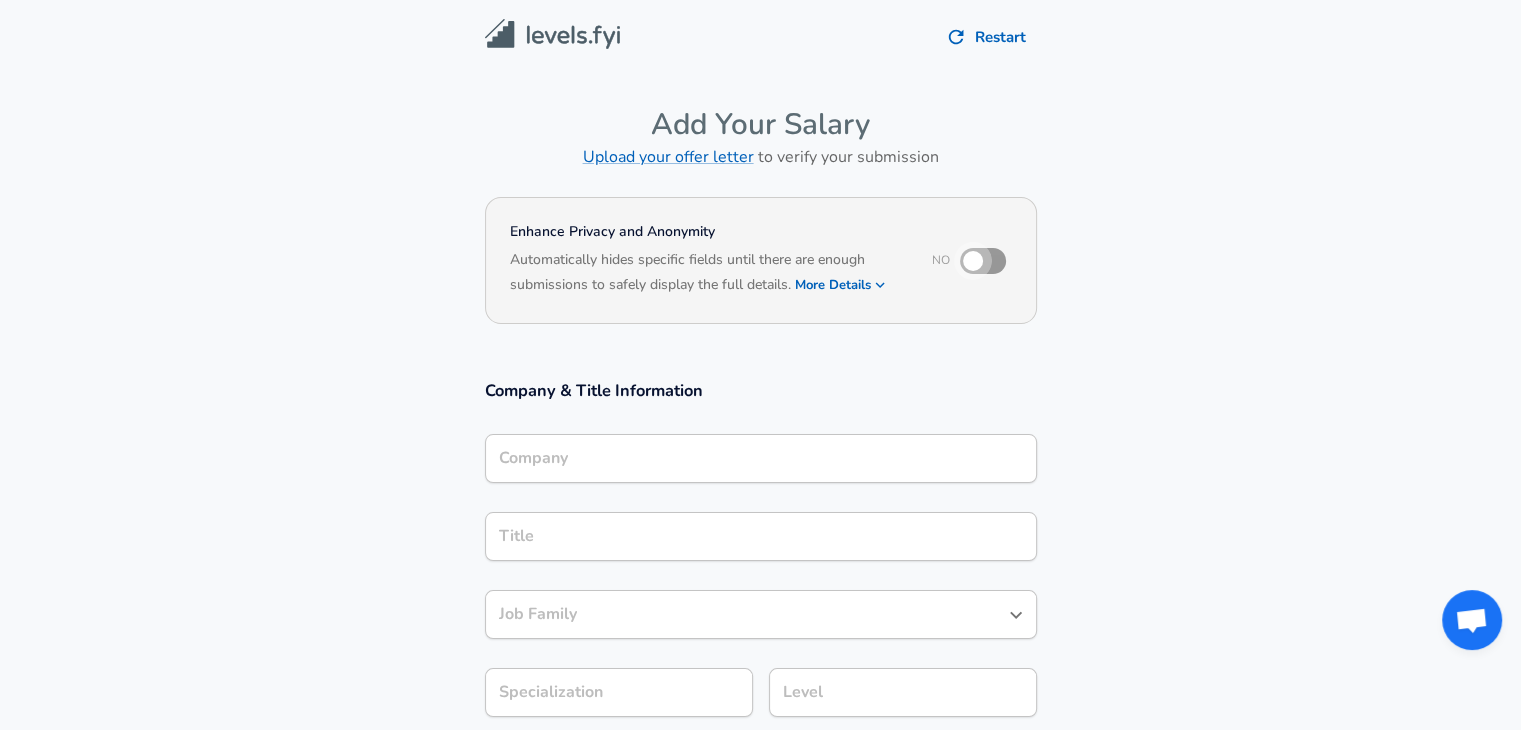 click at bounding box center (973, 261) 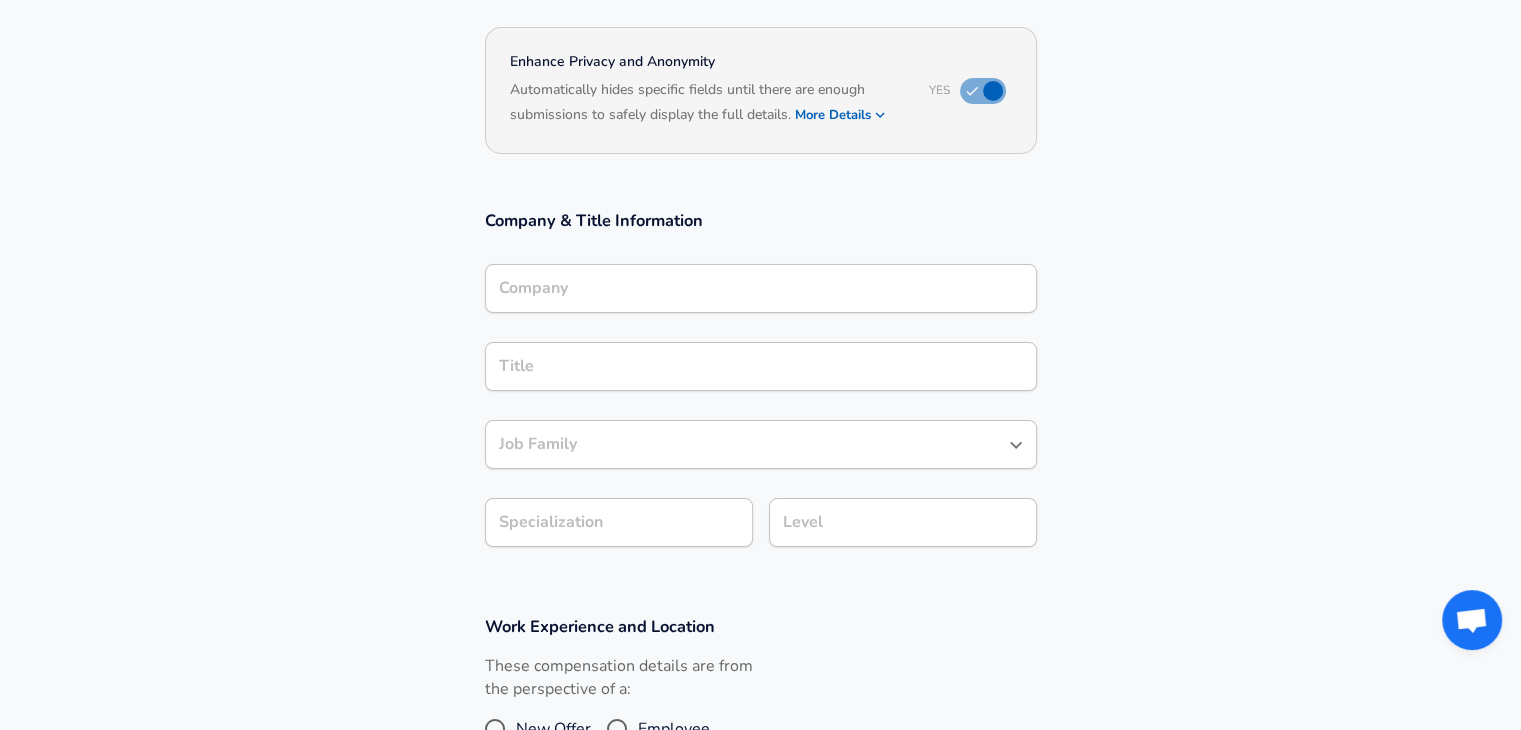 scroll, scrollTop: 190, scrollLeft: 0, axis: vertical 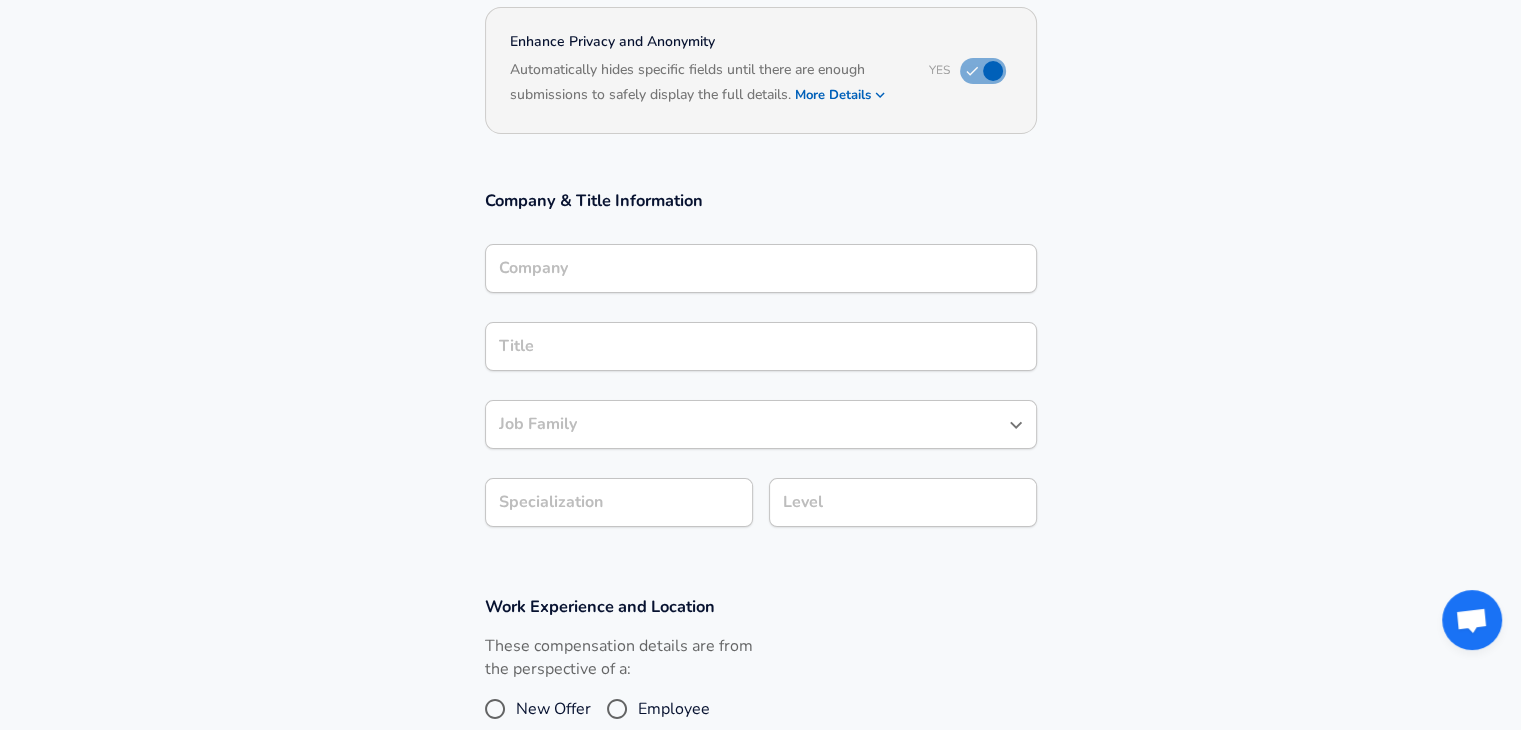 click on "Company" at bounding box center (761, 268) 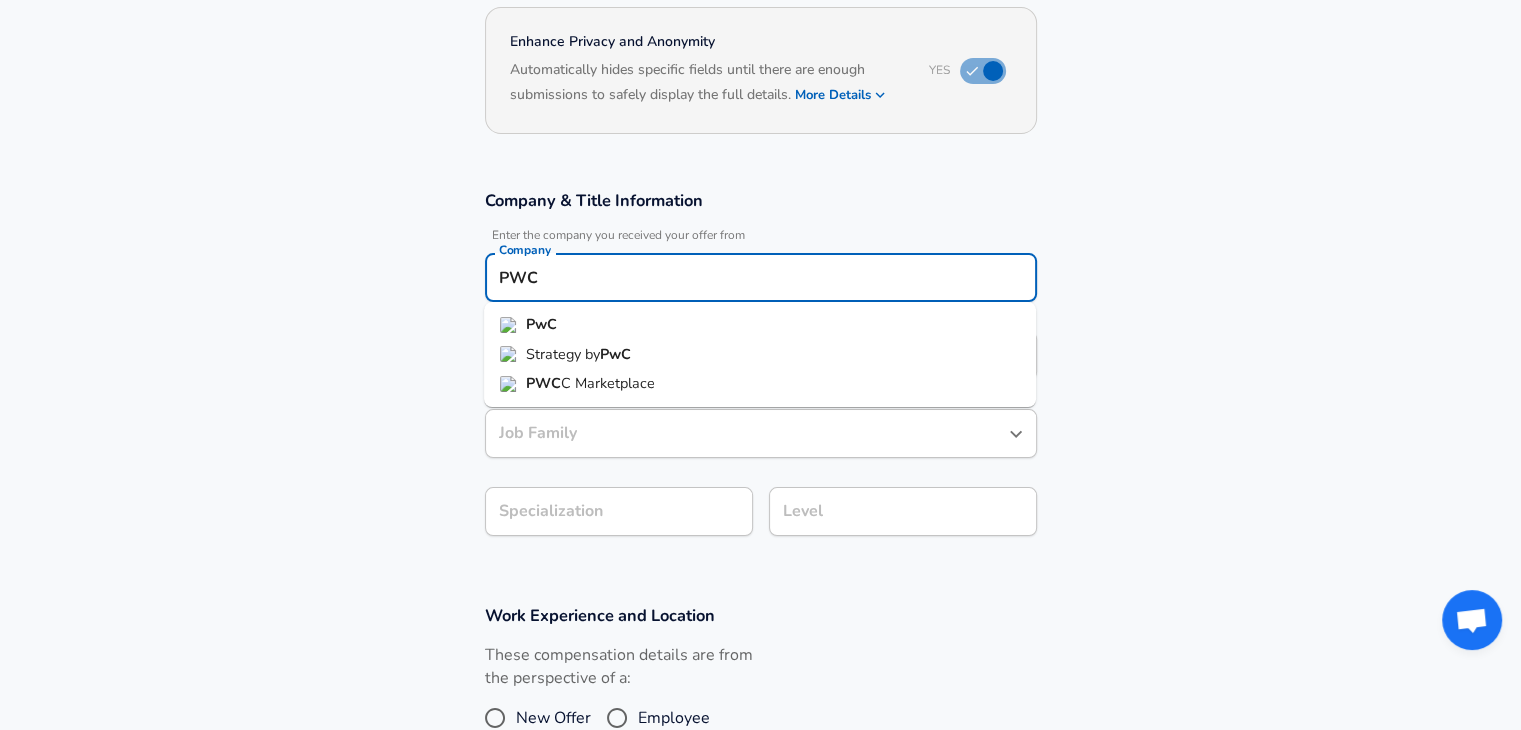 click on "PwC" at bounding box center (760, 325) 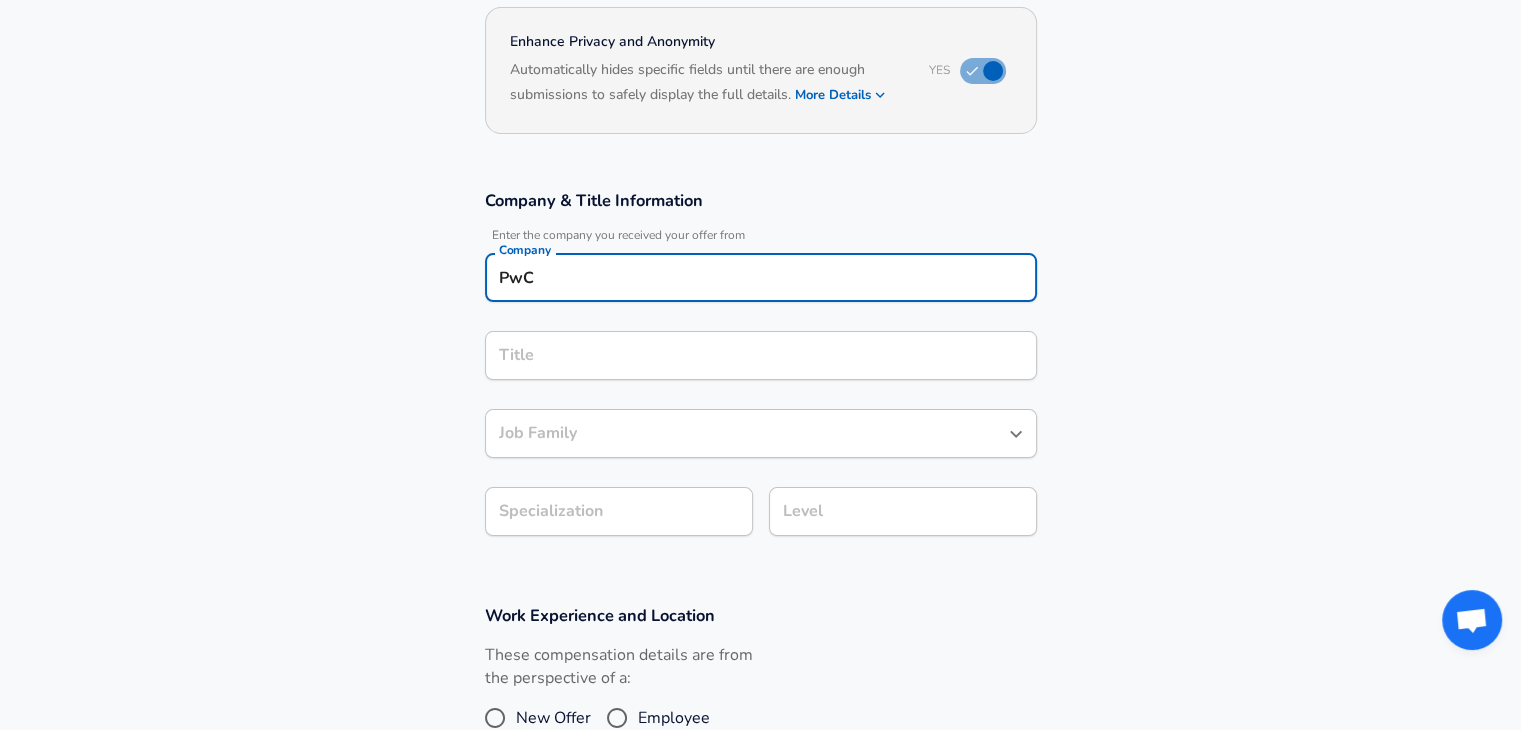 type on "PwC" 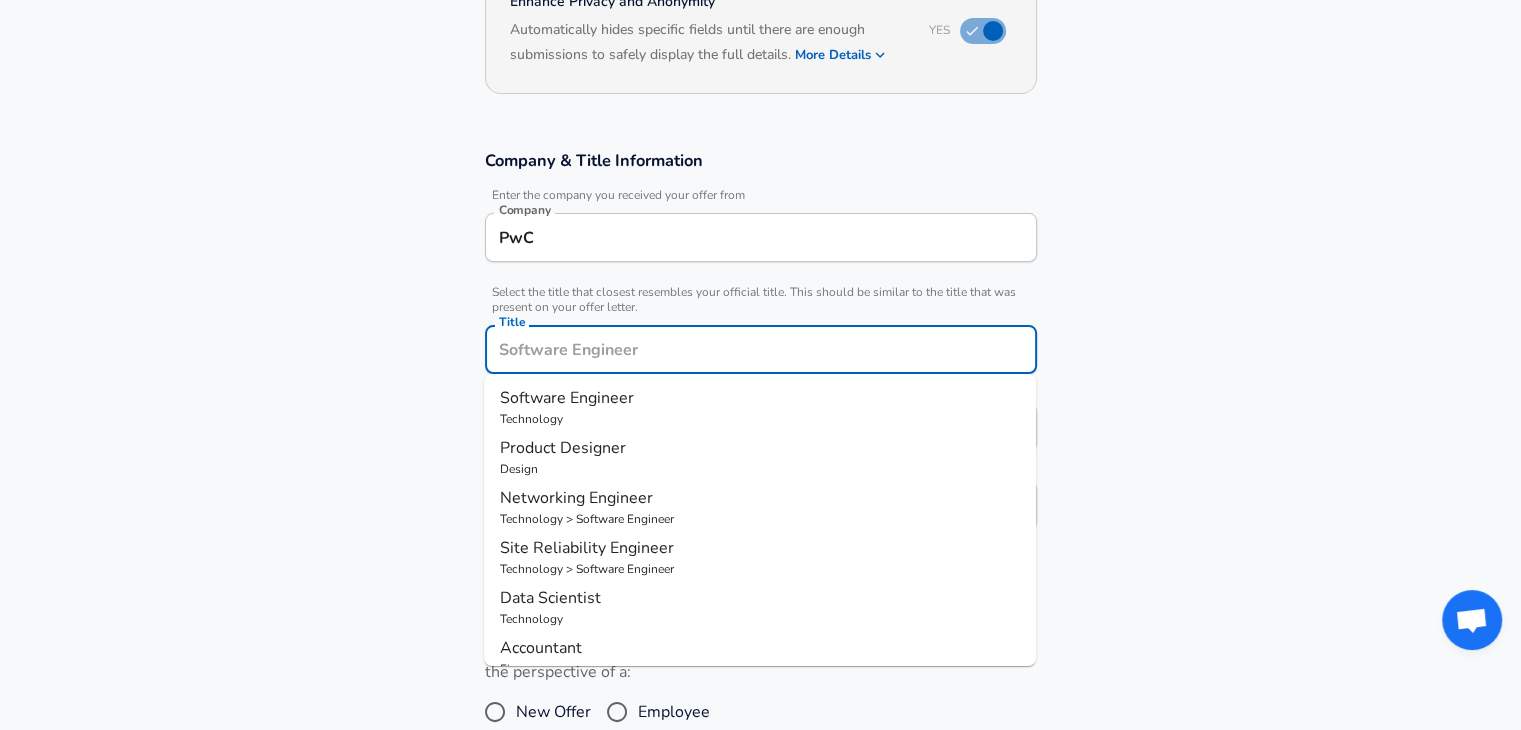 click on "Title" at bounding box center [761, 349] 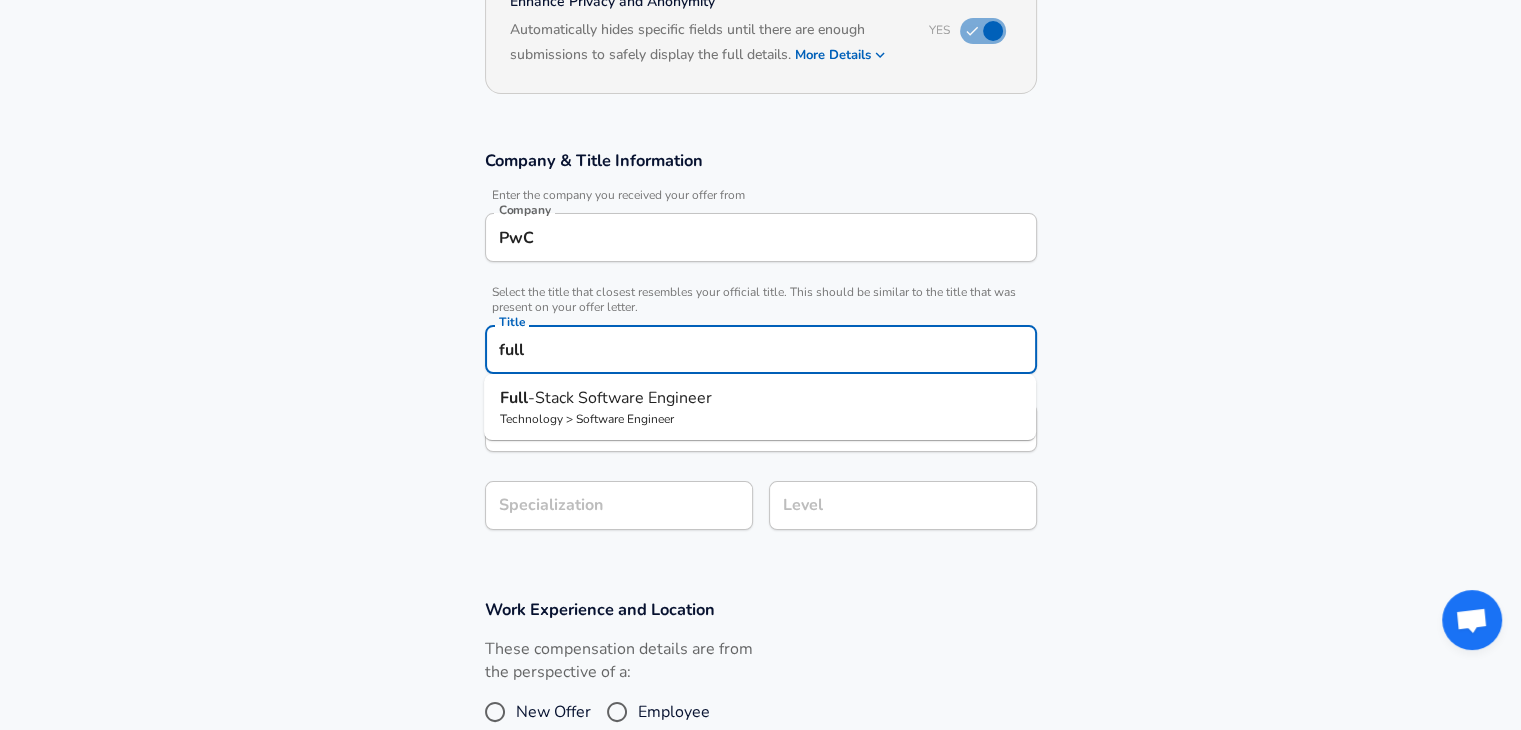 click on "Technology > Software Engineer" at bounding box center [760, 419] 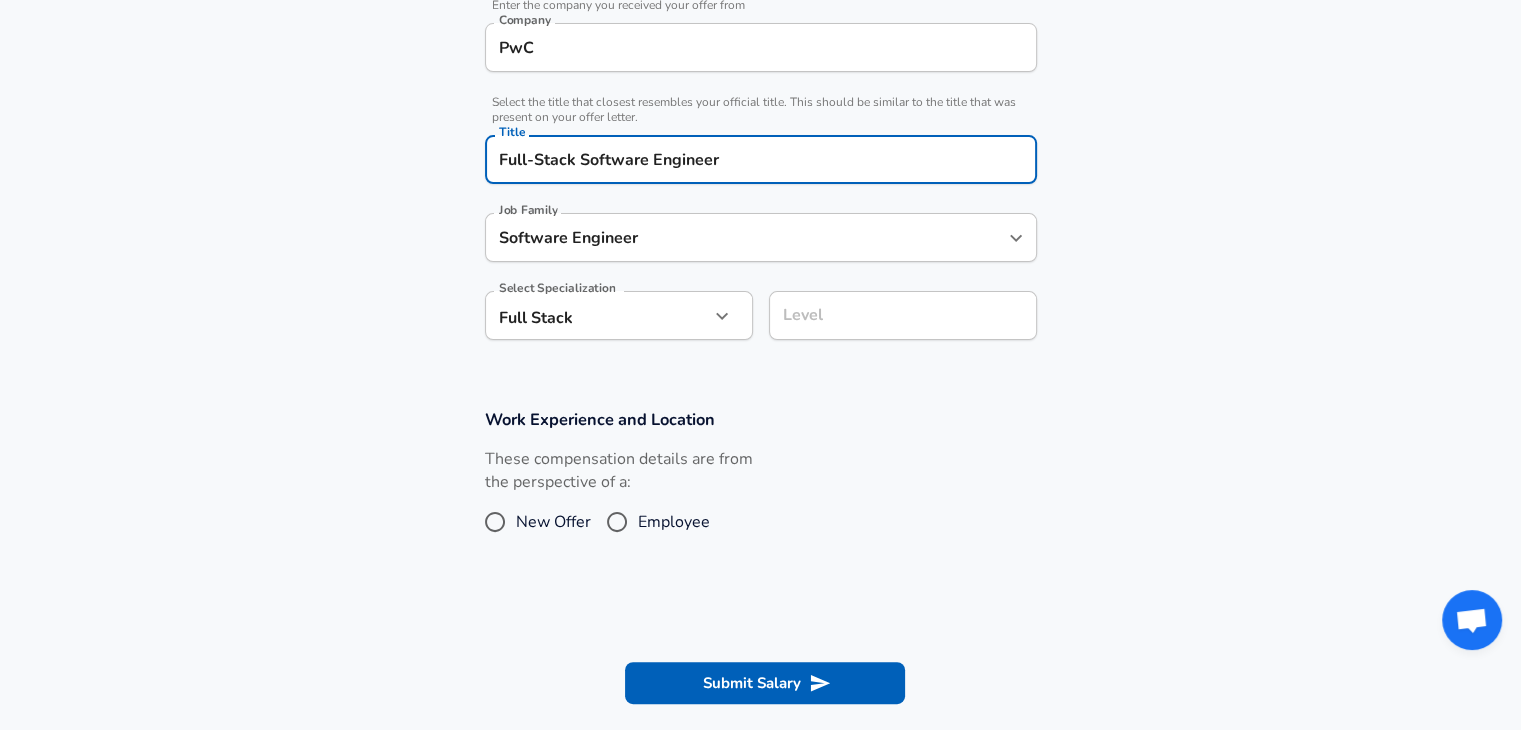 type on "Full-Stack Software Engineer" 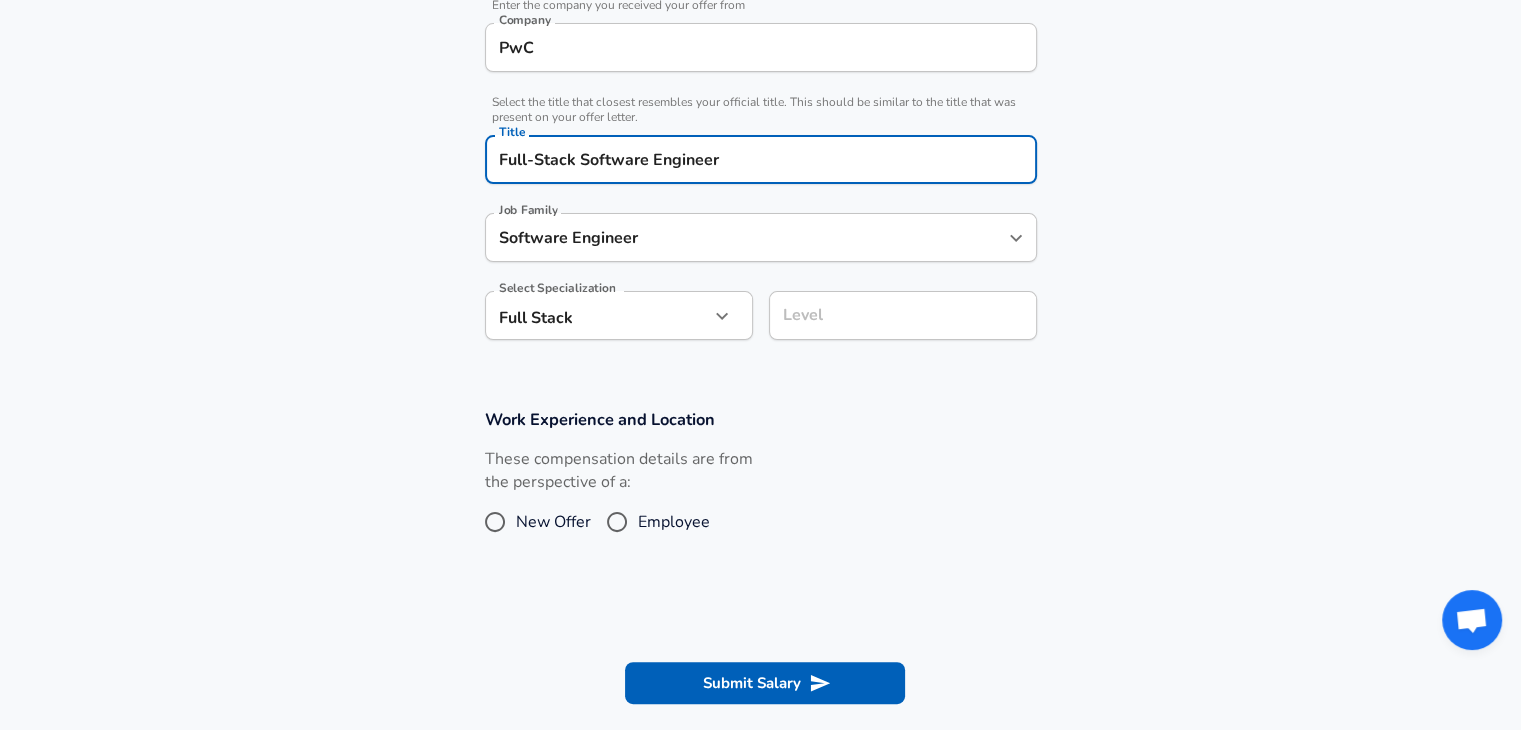 scroll, scrollTop: 460, scrollLeft: 0, axis: vertical 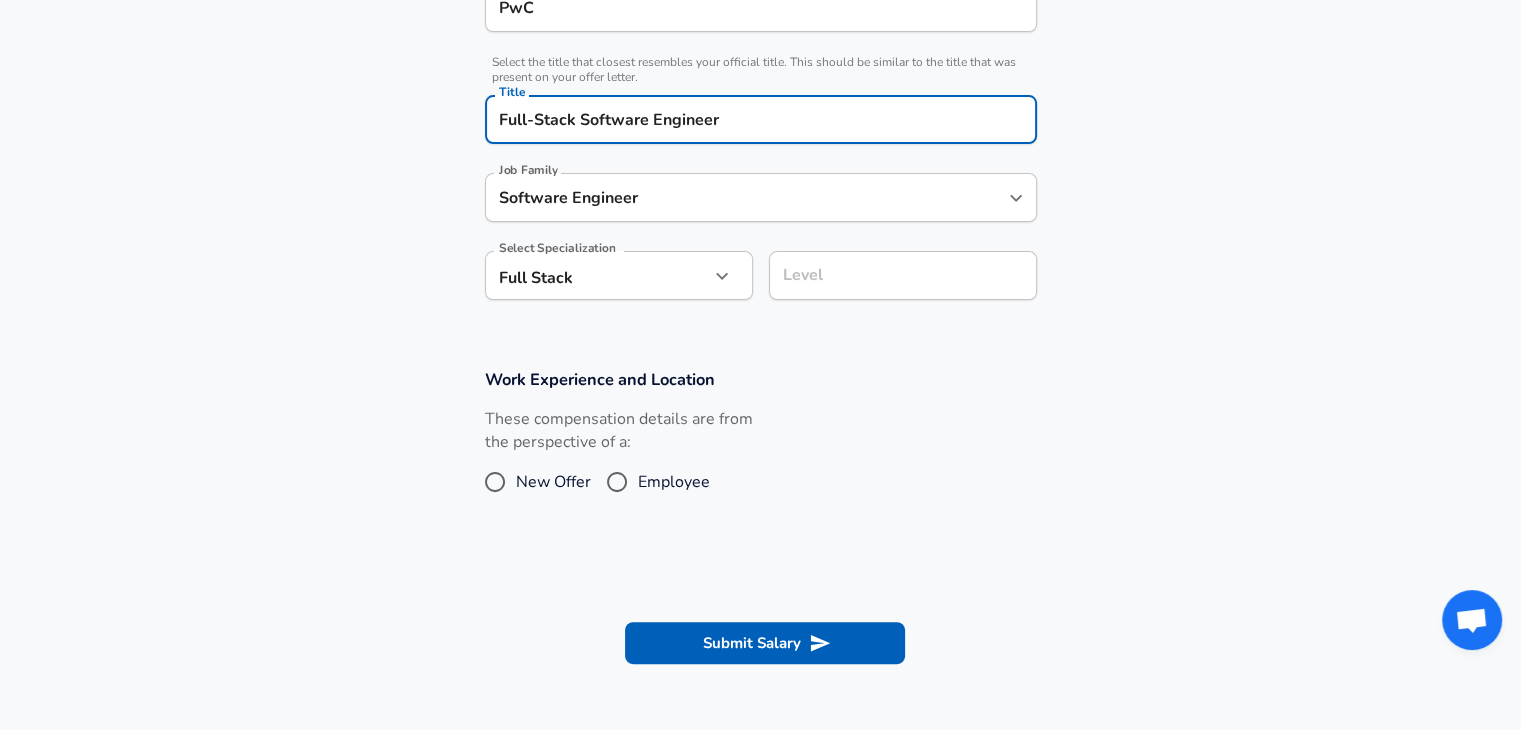click on "Level" at bounding box center (903, 275) 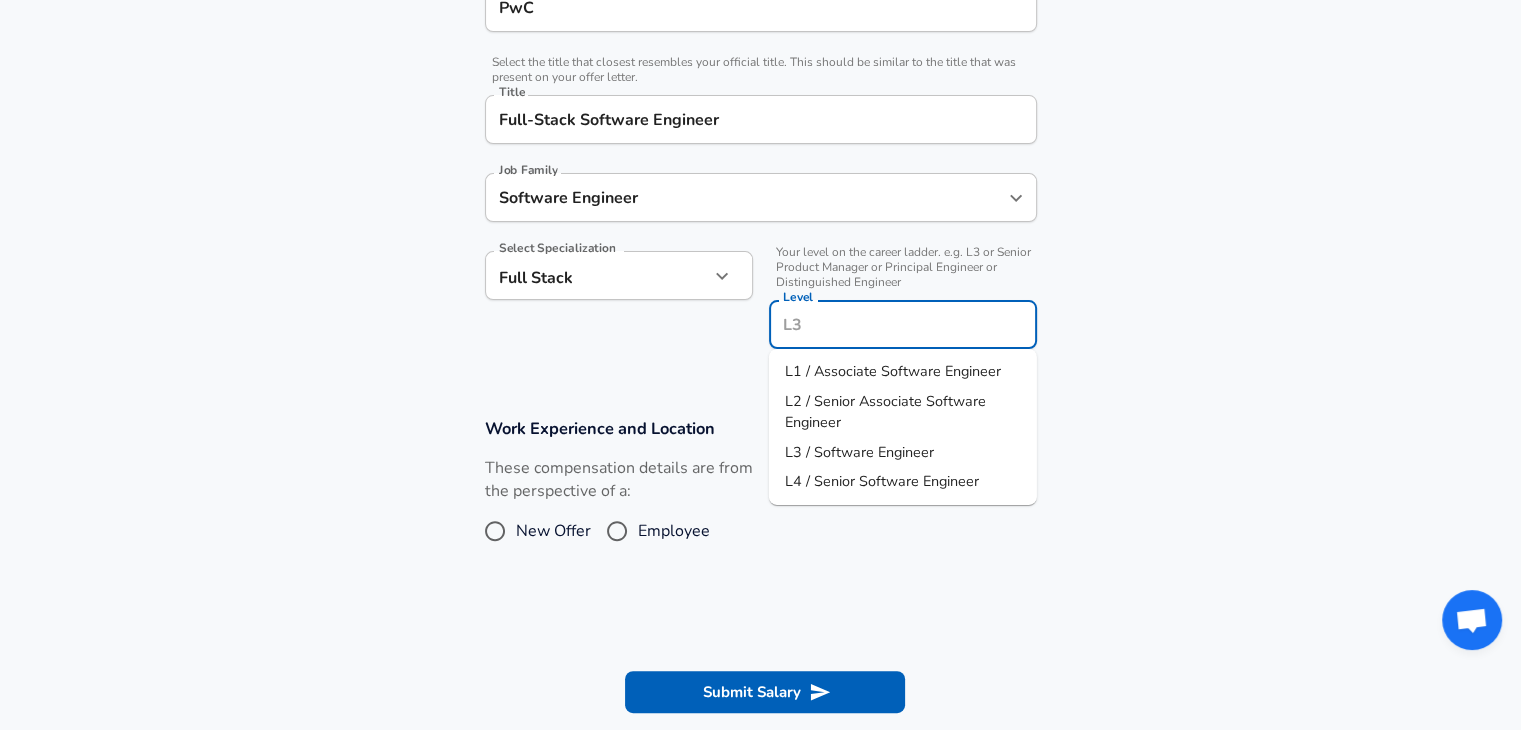 click on "L1 / Associate Software Engineer" at bounding box center (893, 371) 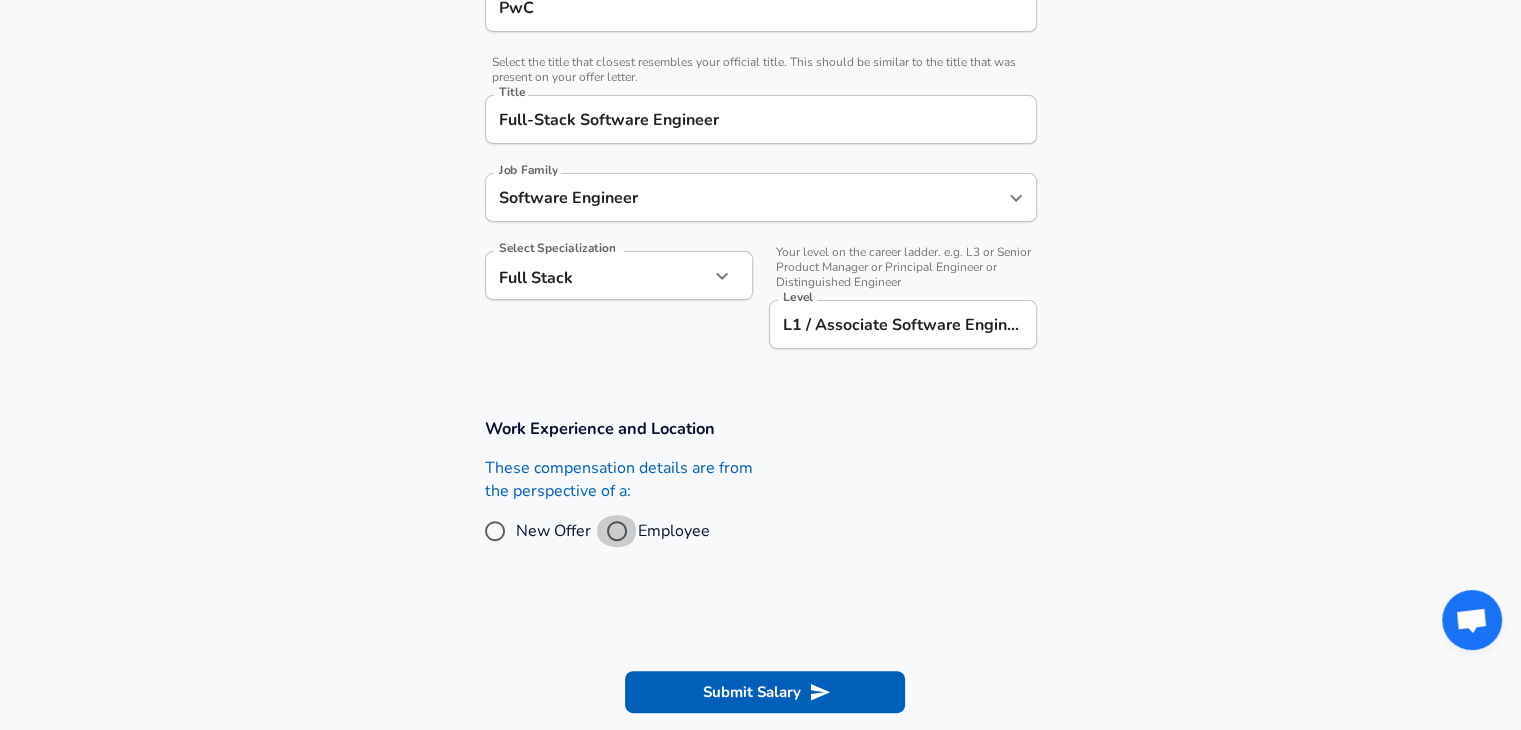 click on "Employee" at bounding box center [617, 531] 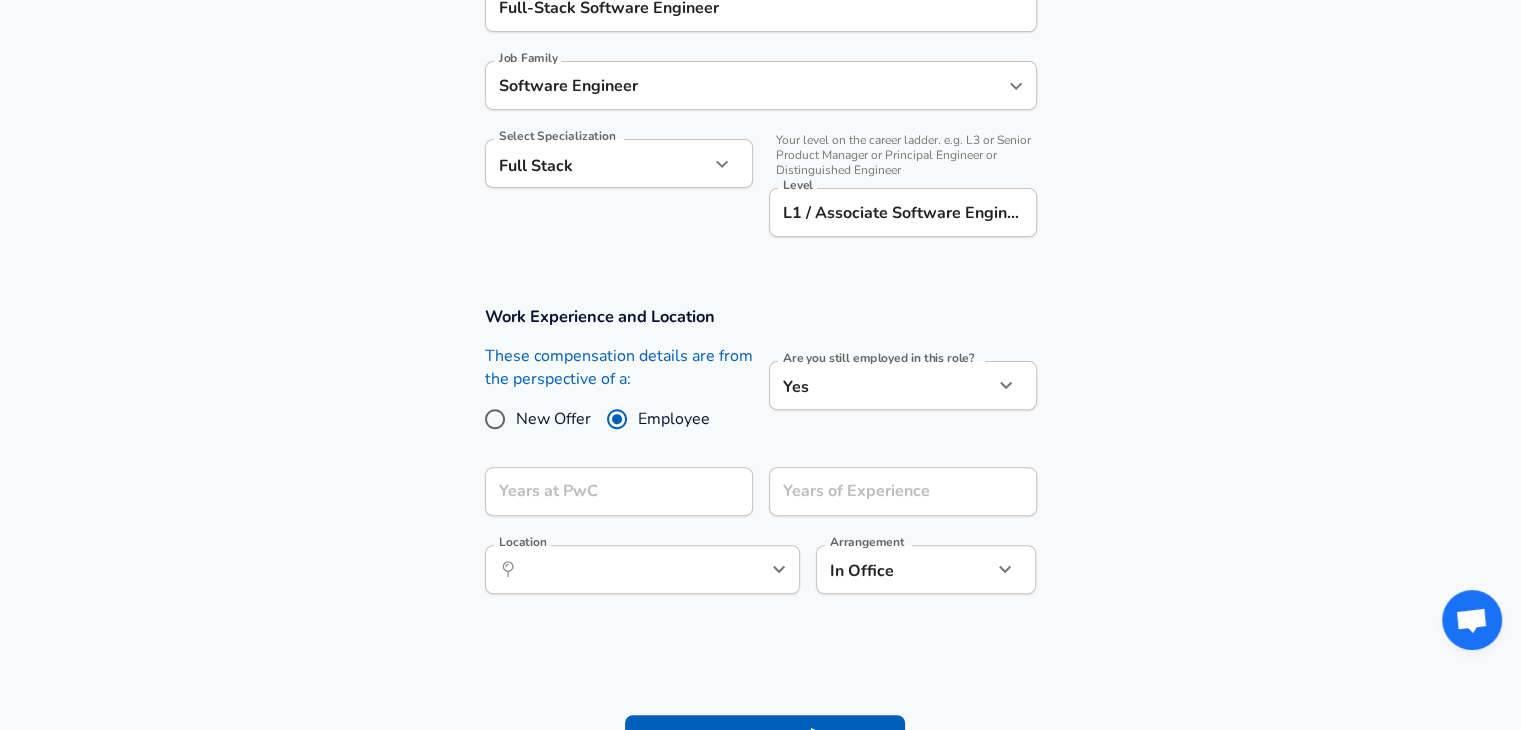 scroll, scrollTop: 656, scrollLeft: 0, axis: vertical 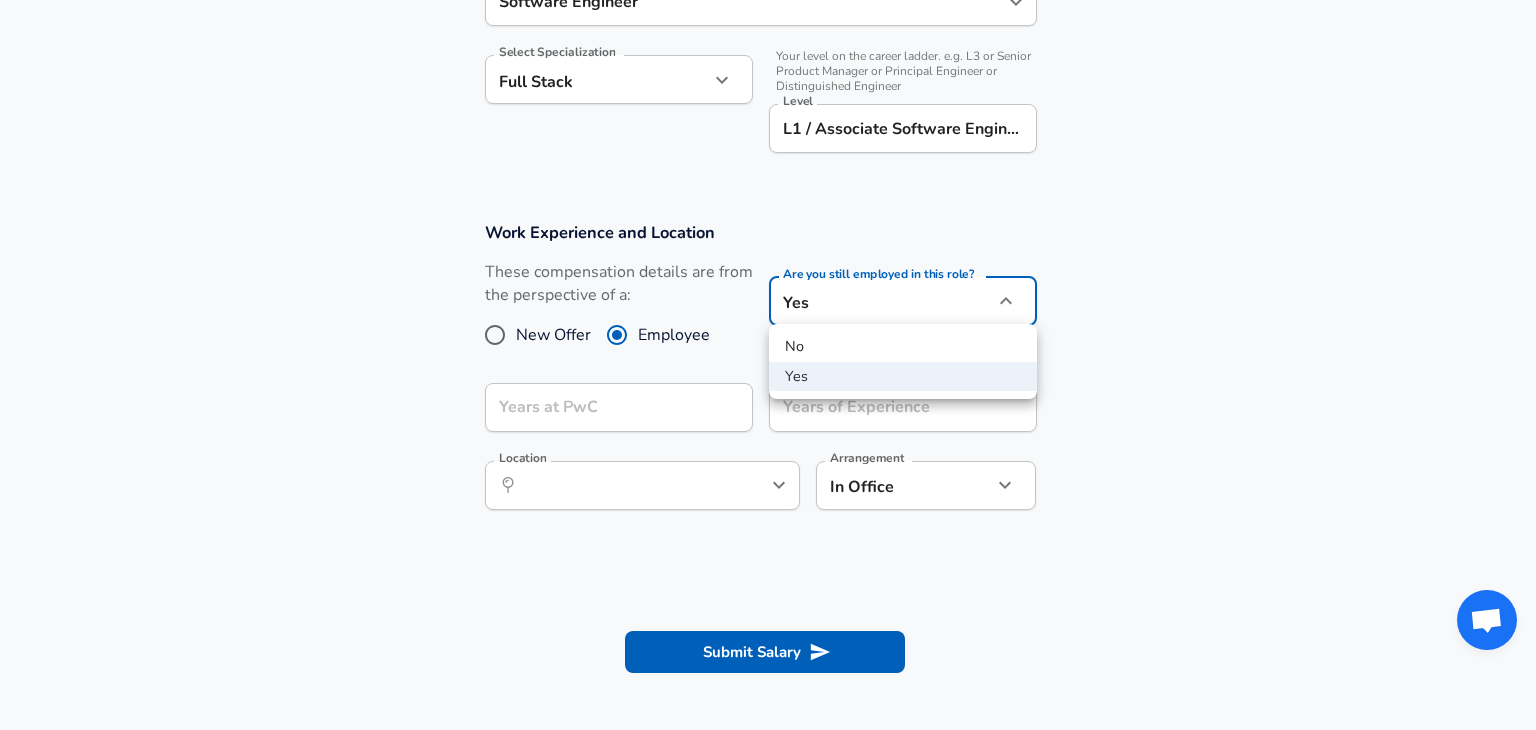 click on "Years at PwC
Years in Level at PwC
New Offer Yes" at bounding box center (768, -291) 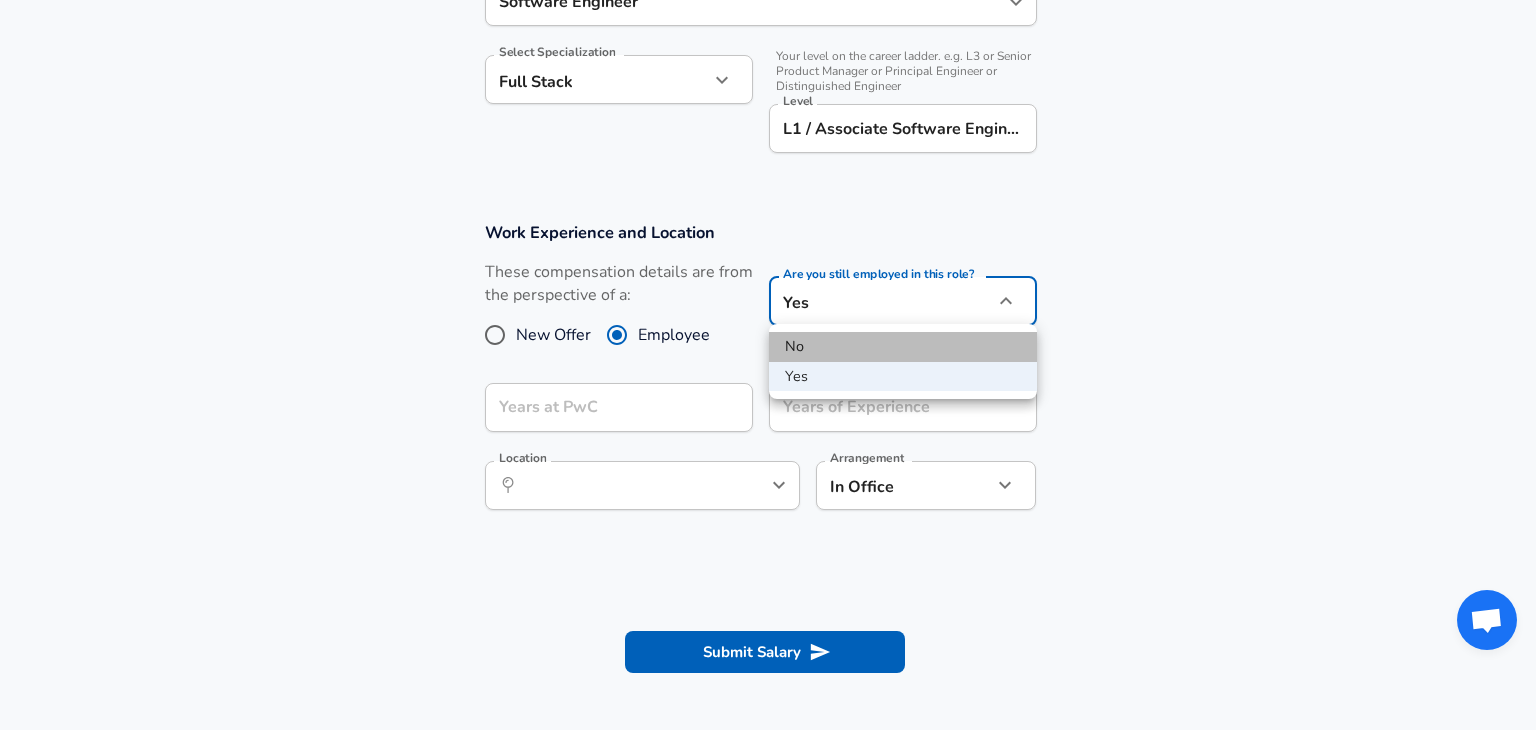 click on "No" at bounding box center (903, 347) 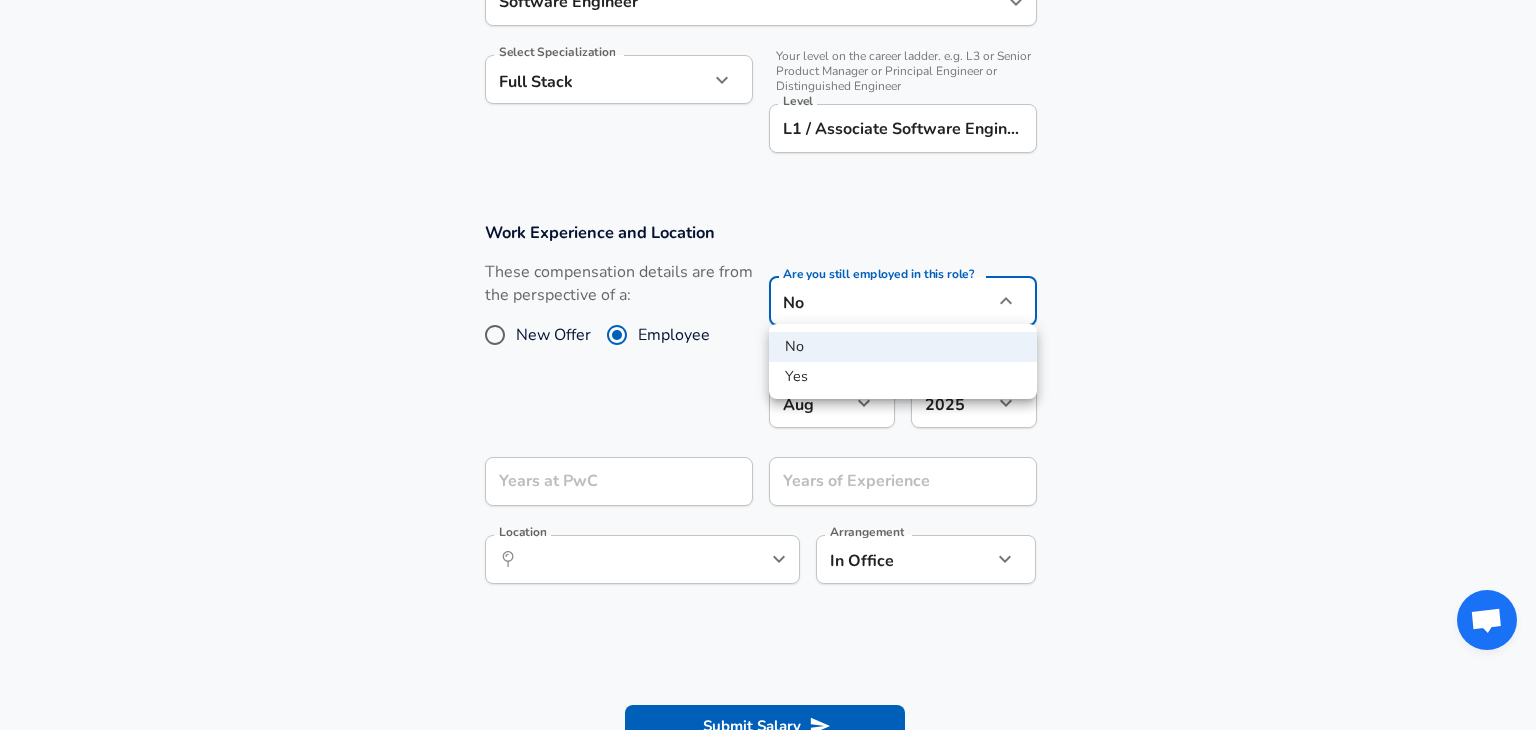 click on "Years at PwC
Years in Level at PwC
New Offer No no" at bounding box center (768, -291) 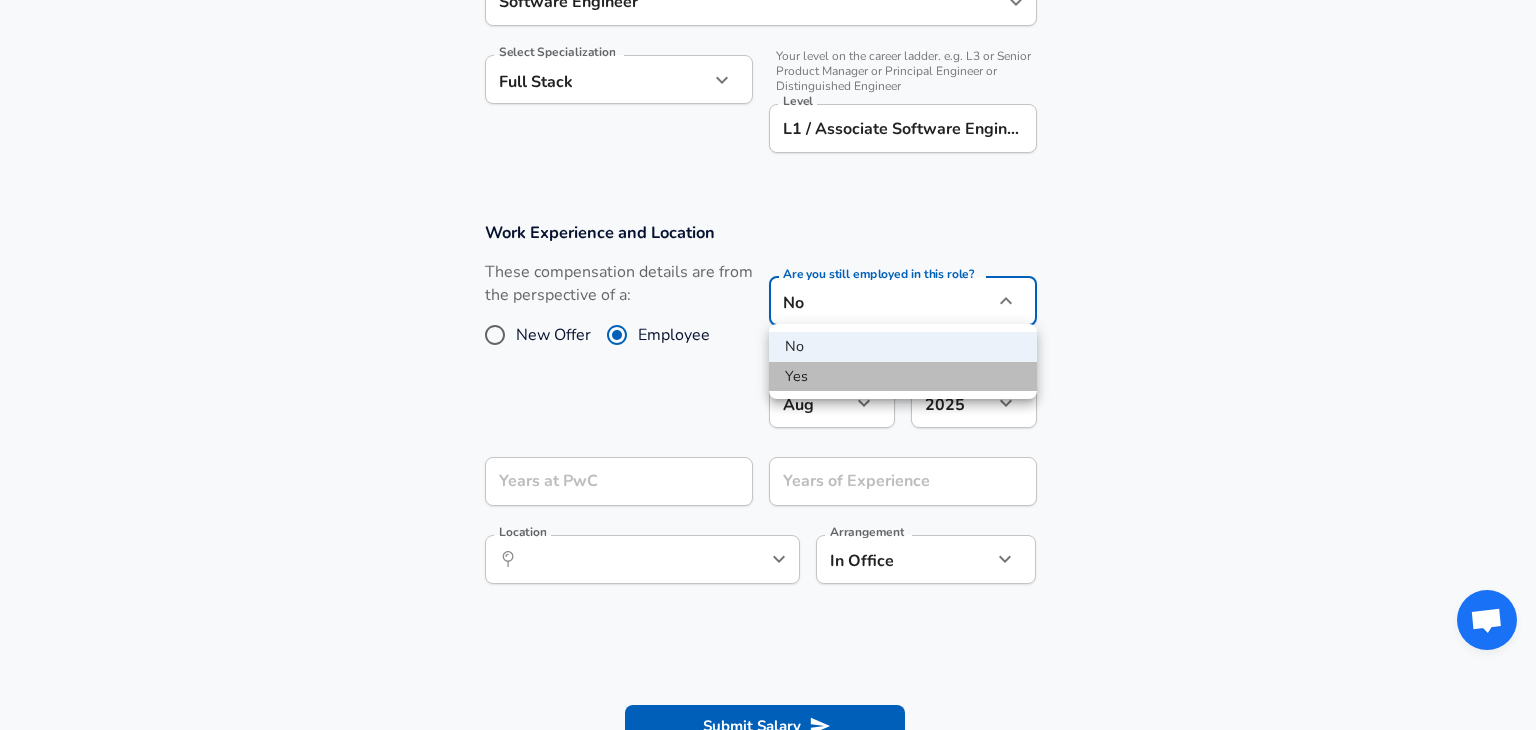 click on "Yes" at bounding box center [903, 377] 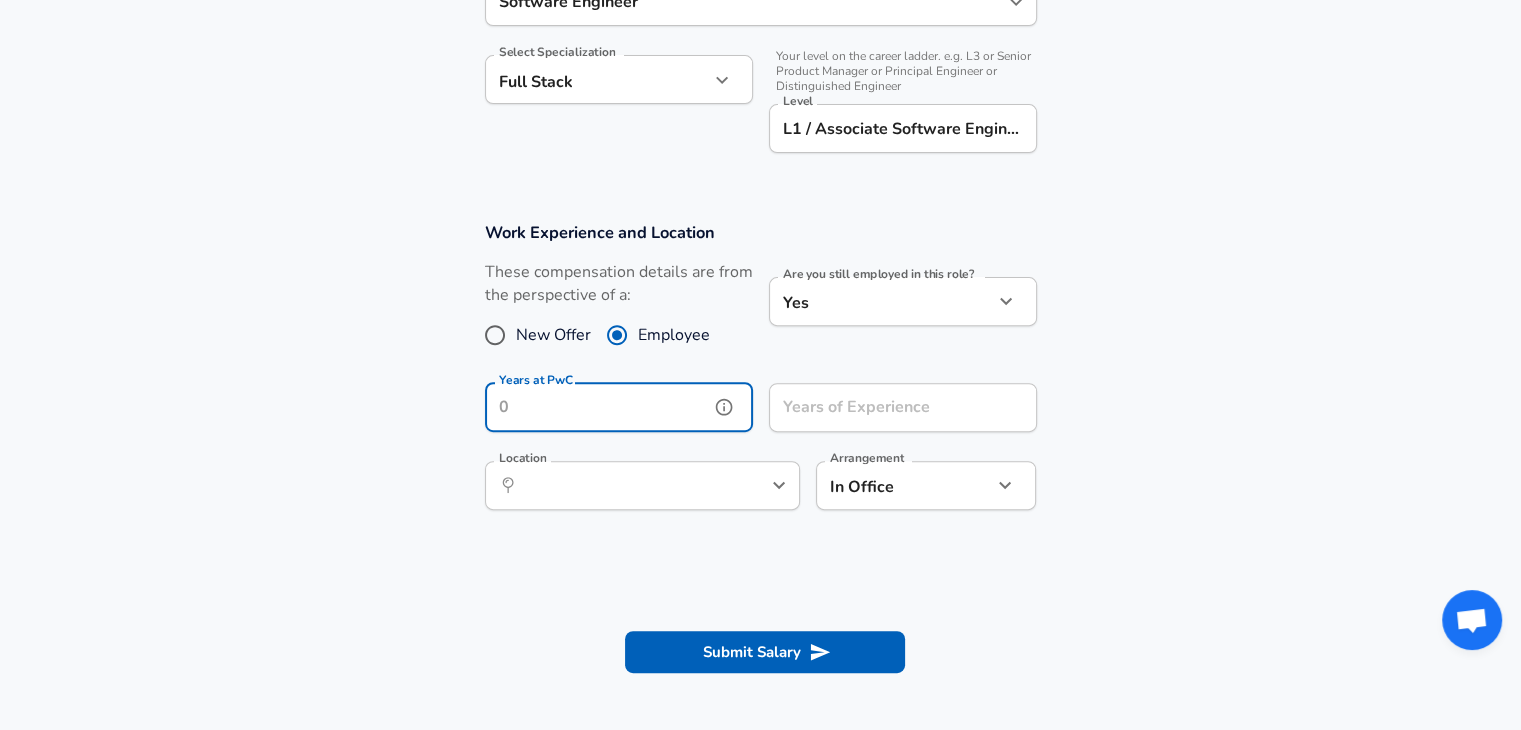 click on "Years at PwC" at bounding box center (597, 407) 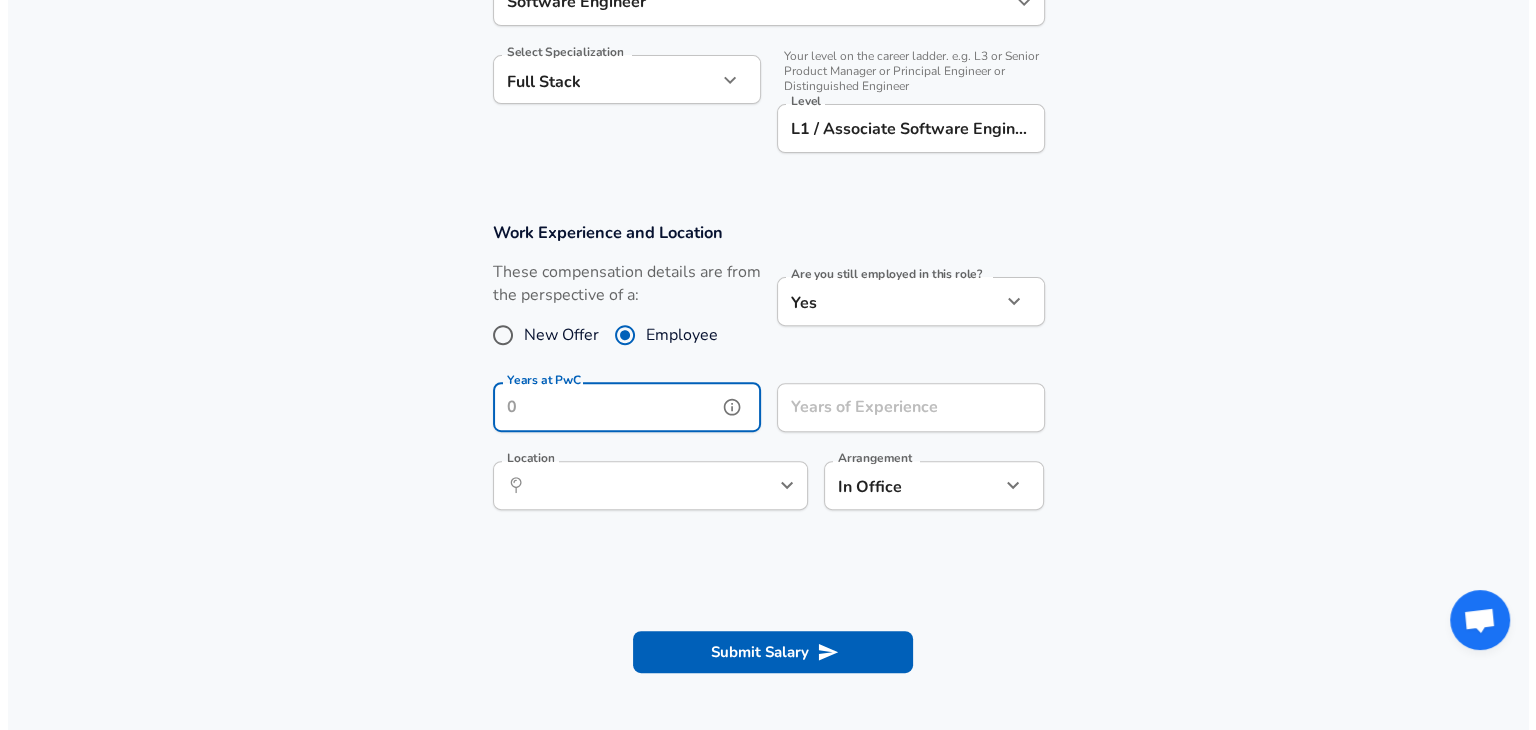 scroll, scrollTop: 699, scrollLeft: 0, axis: vertical 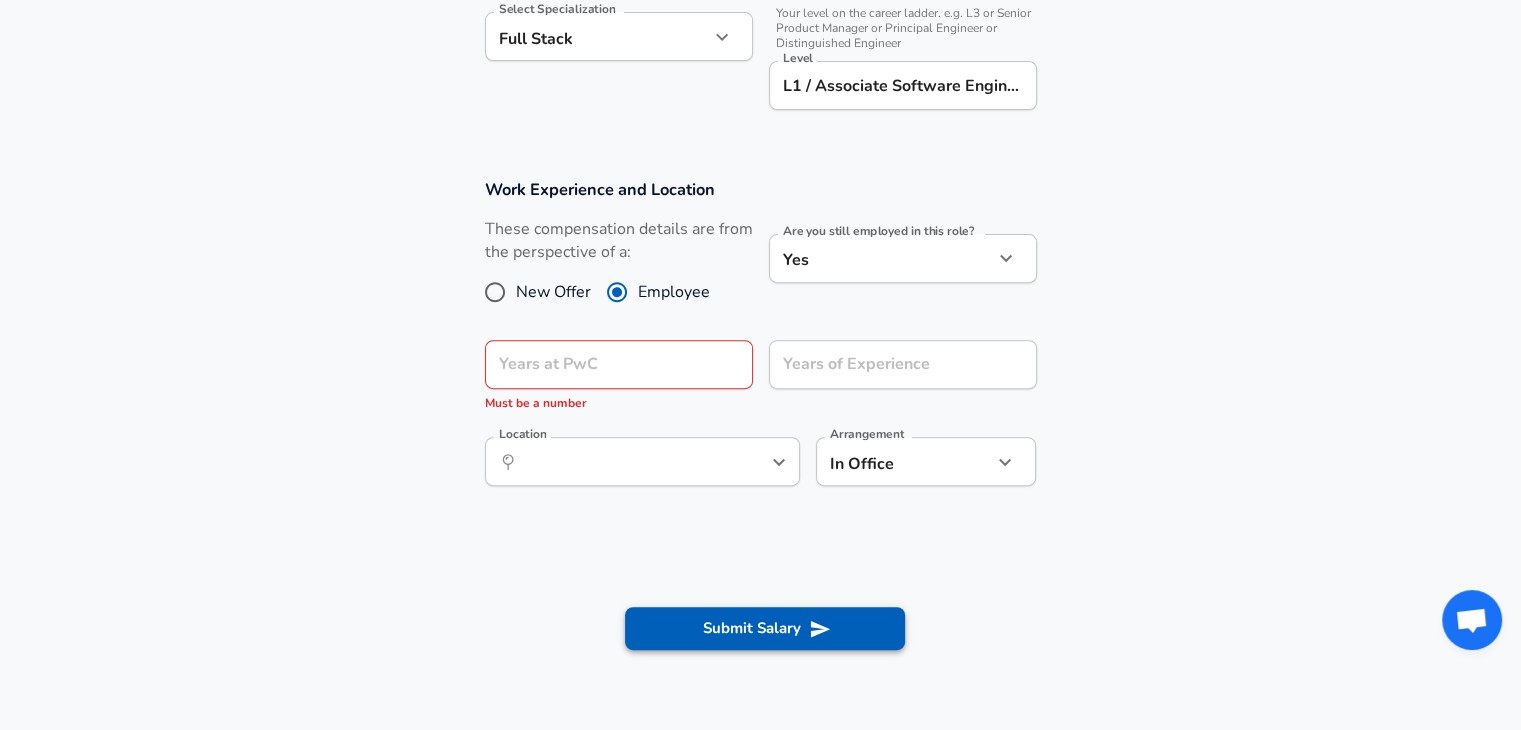 click on "Submit Salary" at bounding box center (760, 625) 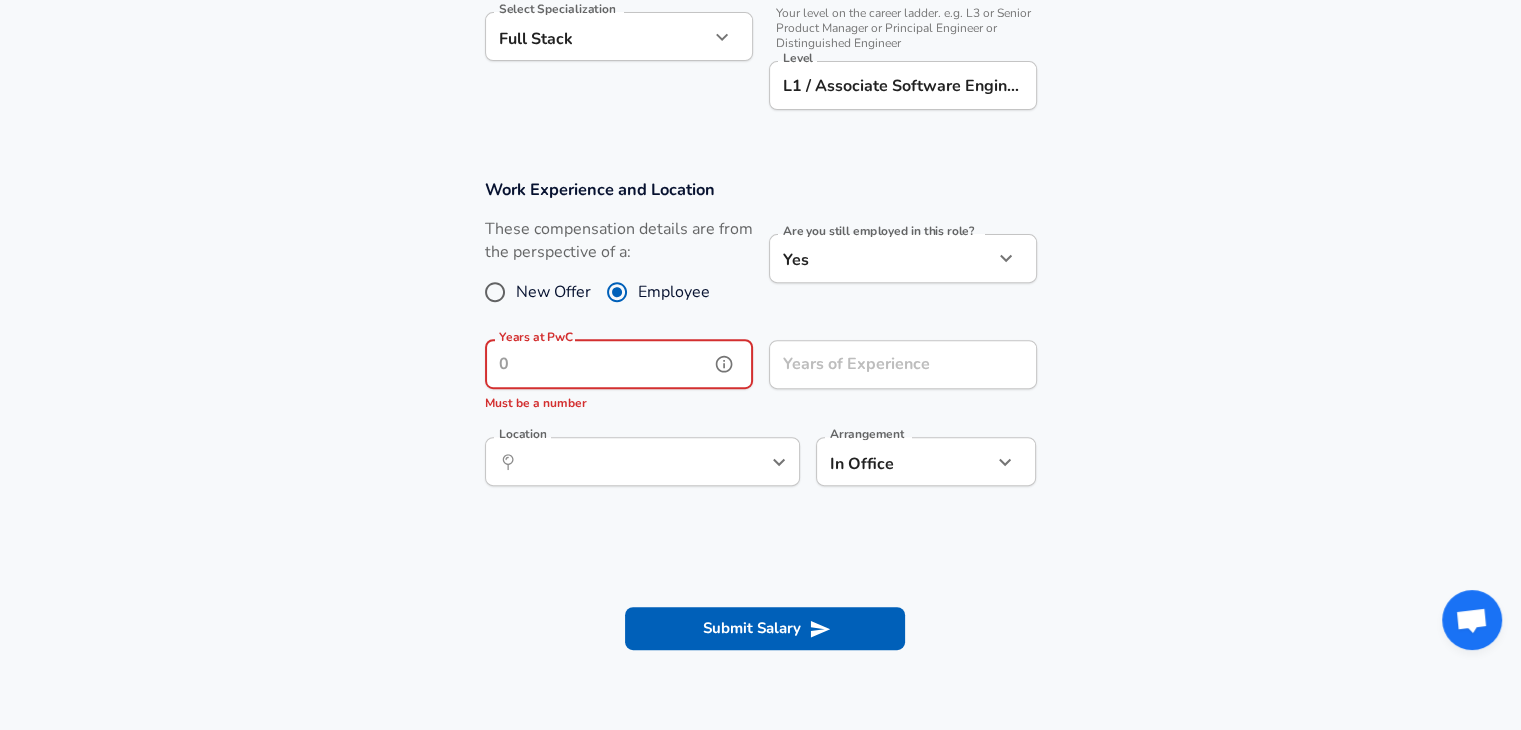 click on "Years at PwC" at bounding box center [597, 364] 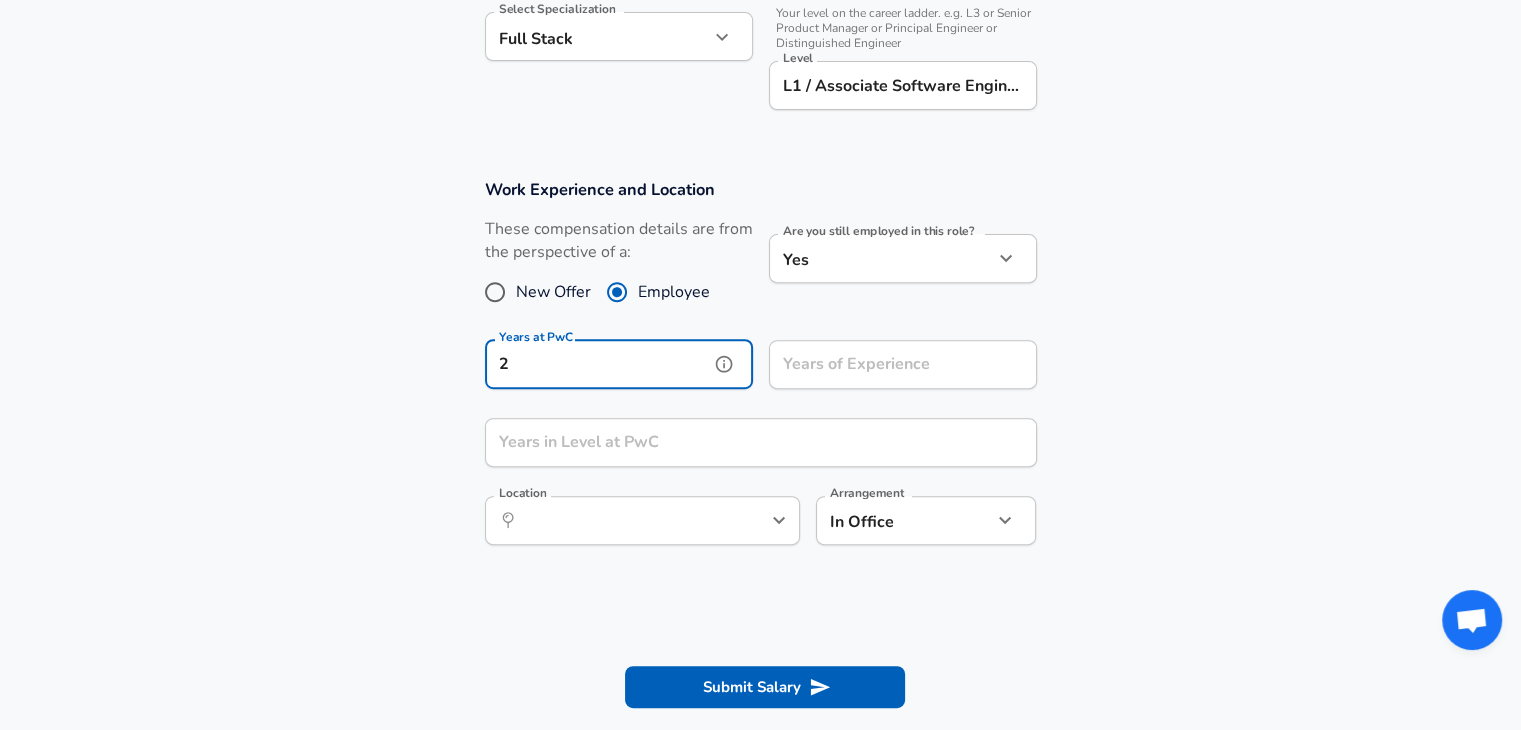 type on "2" 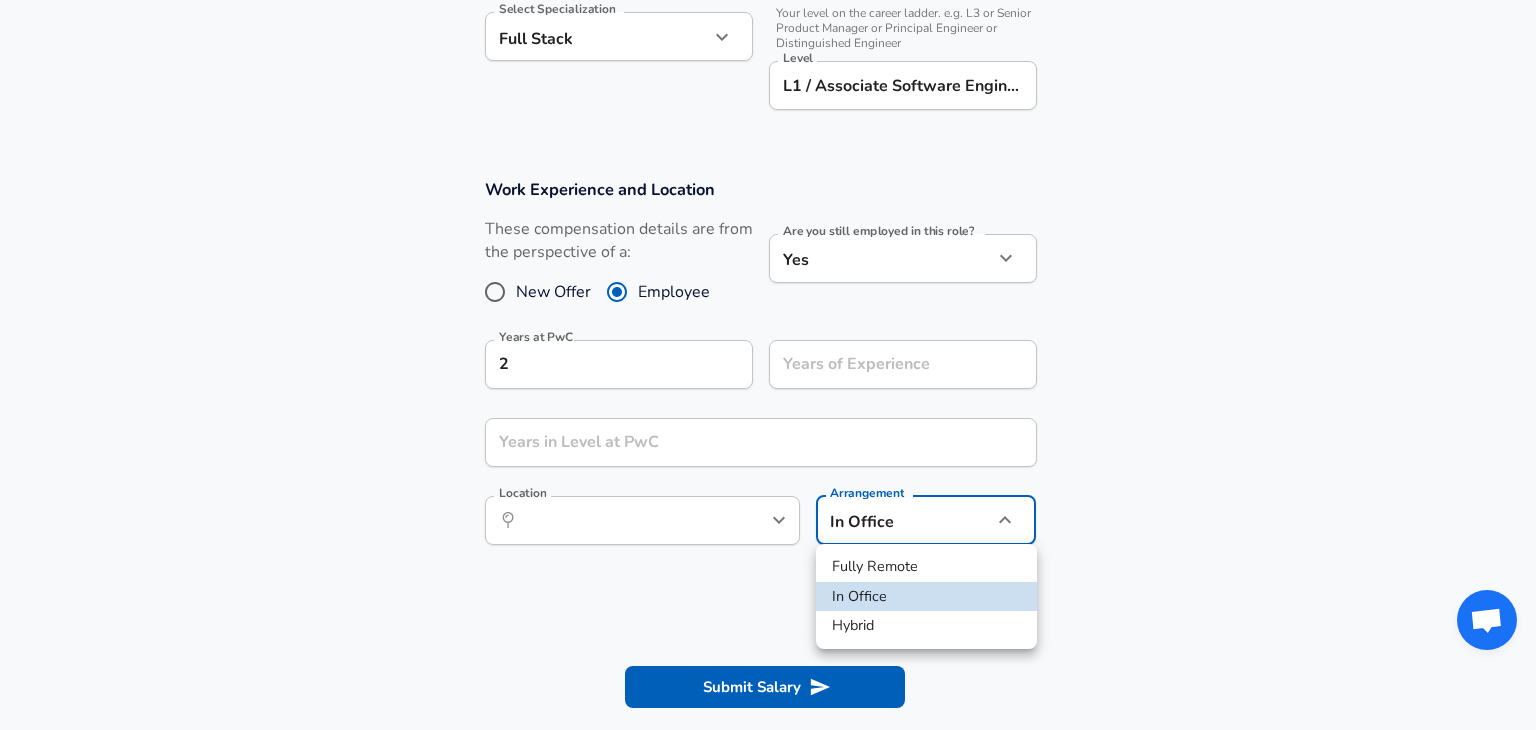 click on "Years at PwC
Years in Level at PwC
New Offer Yes 2" at bounding box center (768, -334) 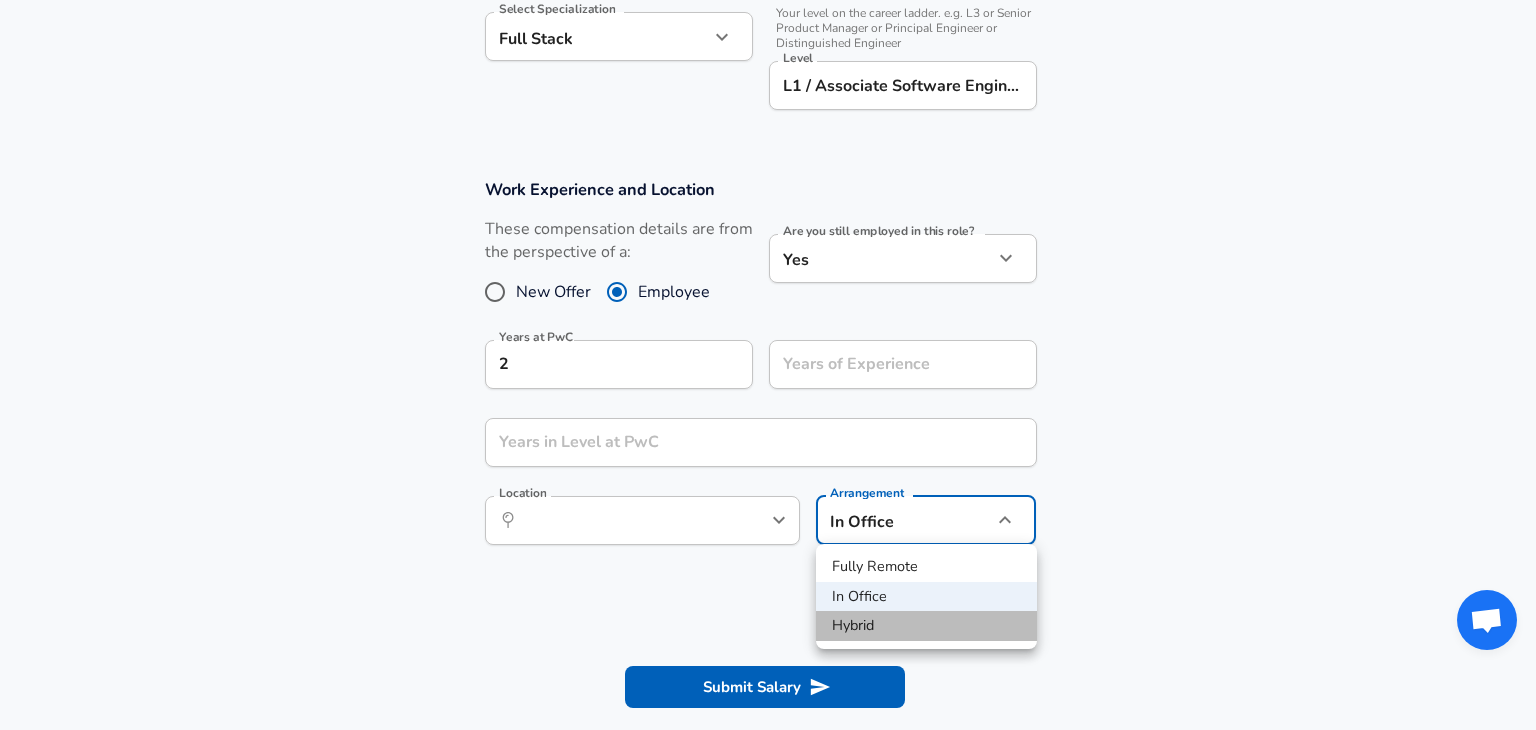 click on "Hybrid" at bounding box center (926, 626) 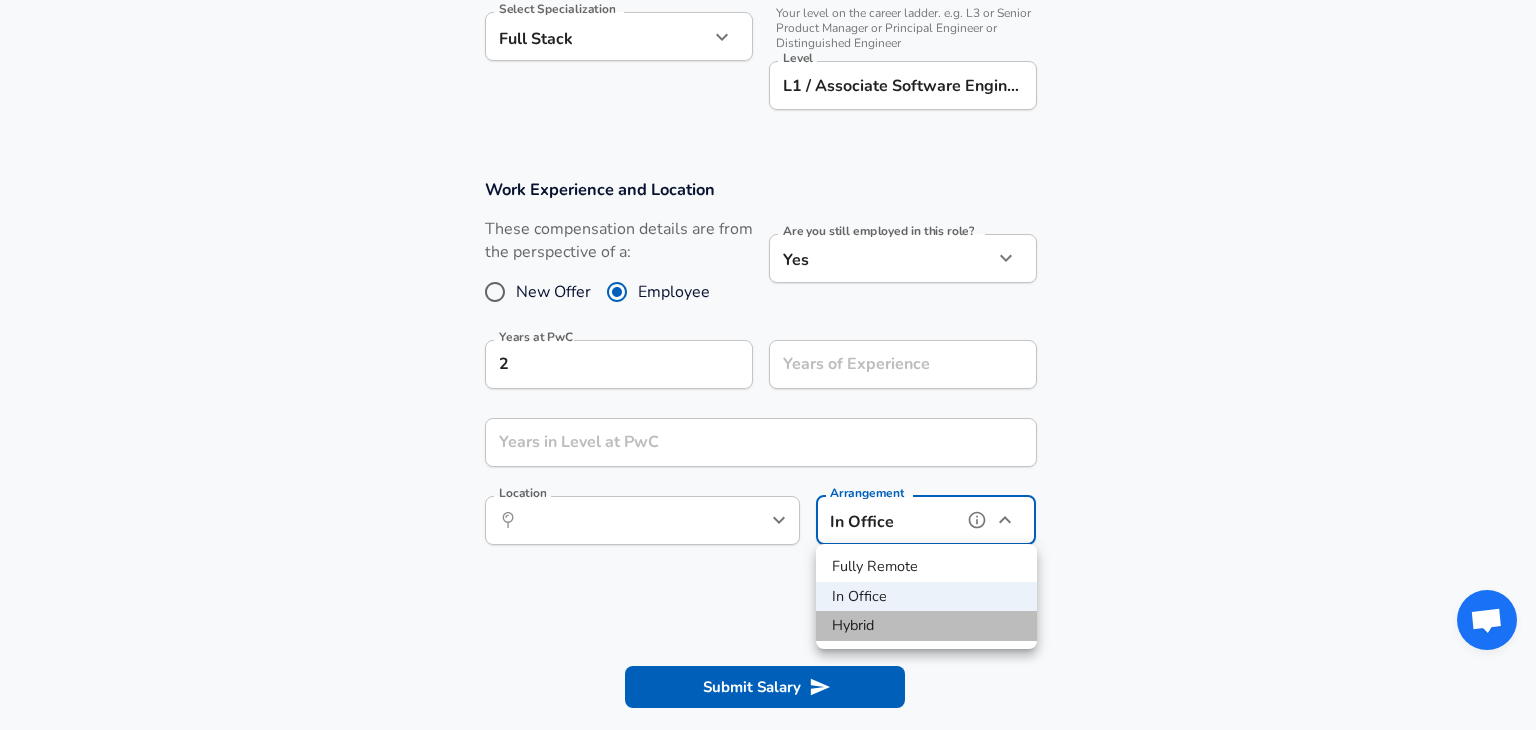 type on "hybrid" 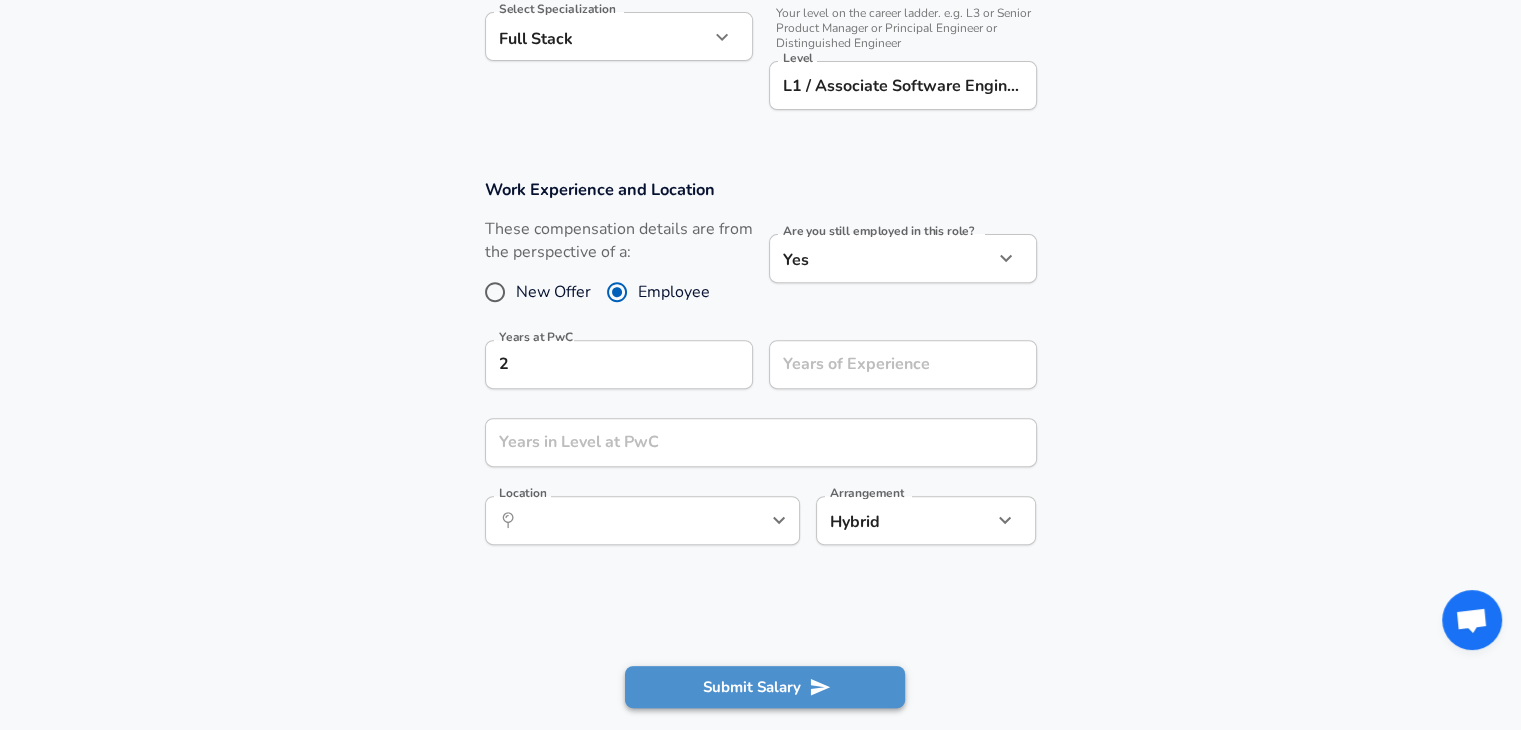 click on "Submit Salary" at bounding box center [765, 687] 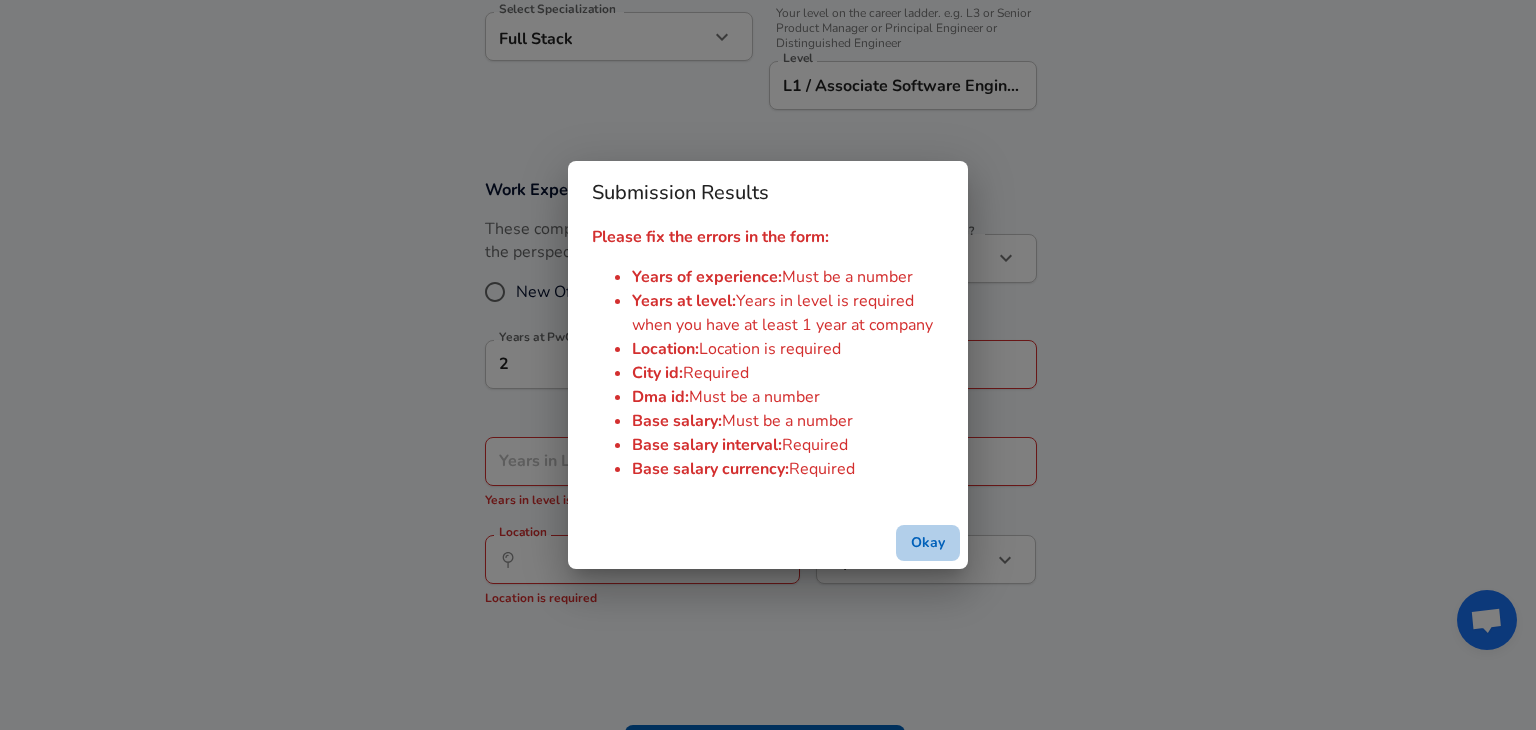 click on "Okay" at bounding box center (928, 543) 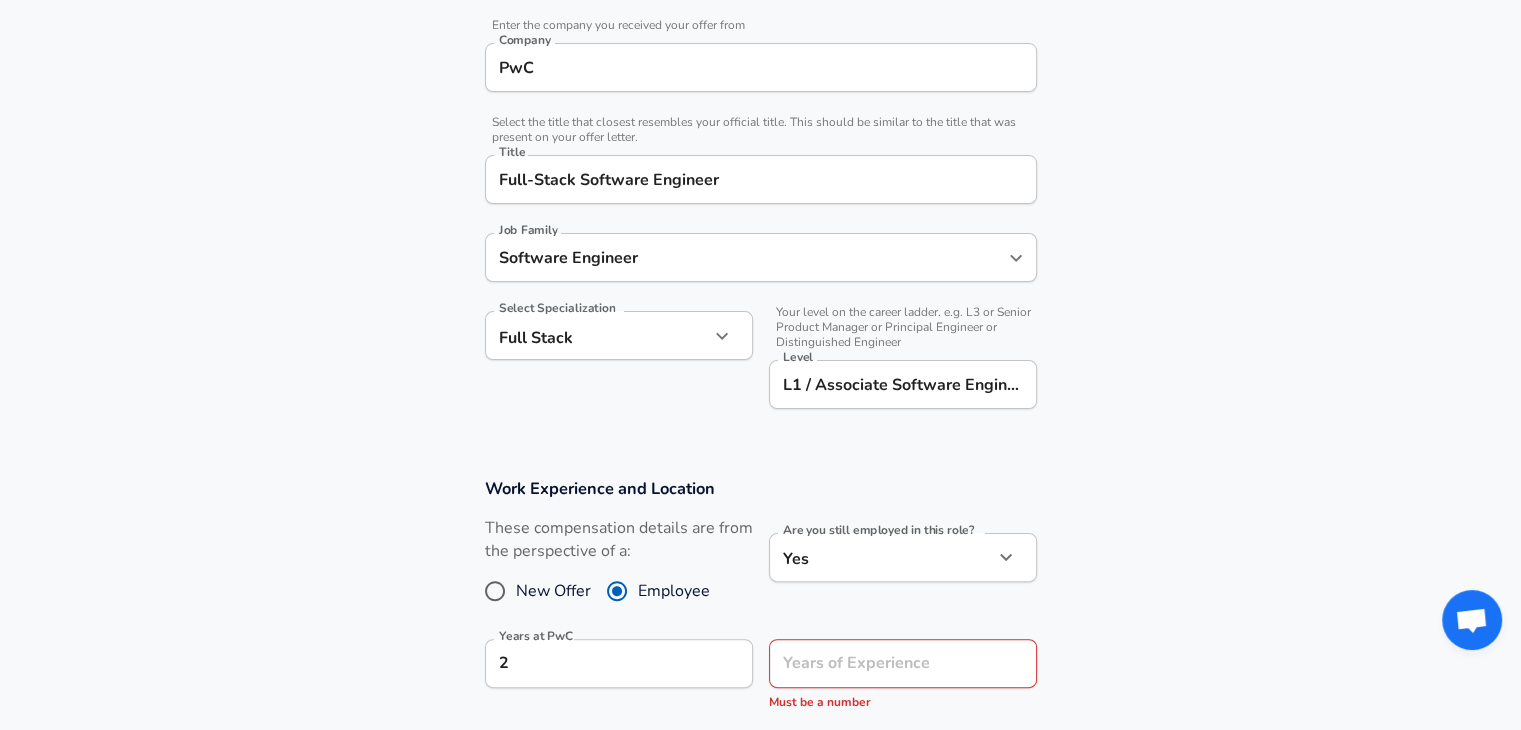 scroll, scrollTop: 540, scrollLeft: 0, axis: vertical 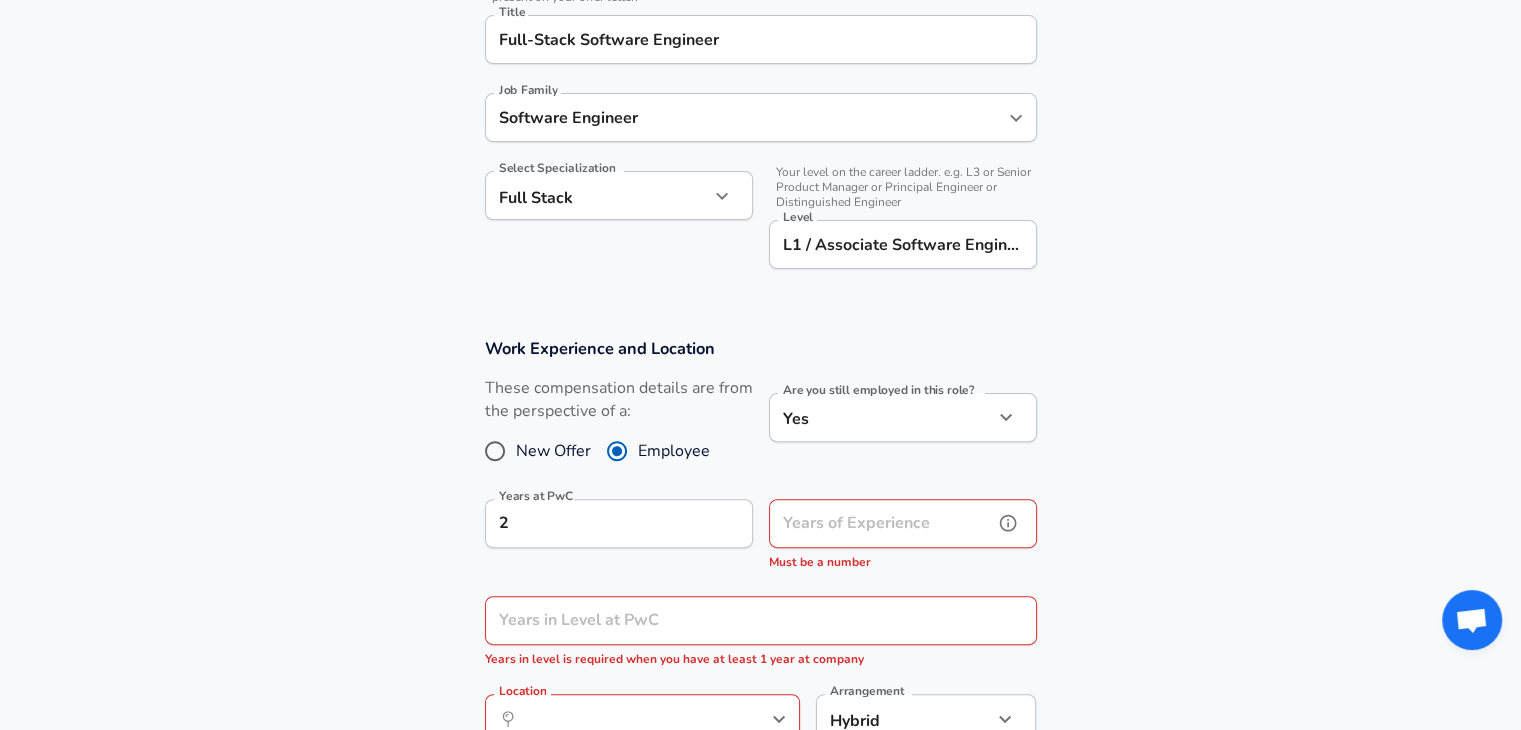 click on "Years of Experience" at bounding box center (881, 523) 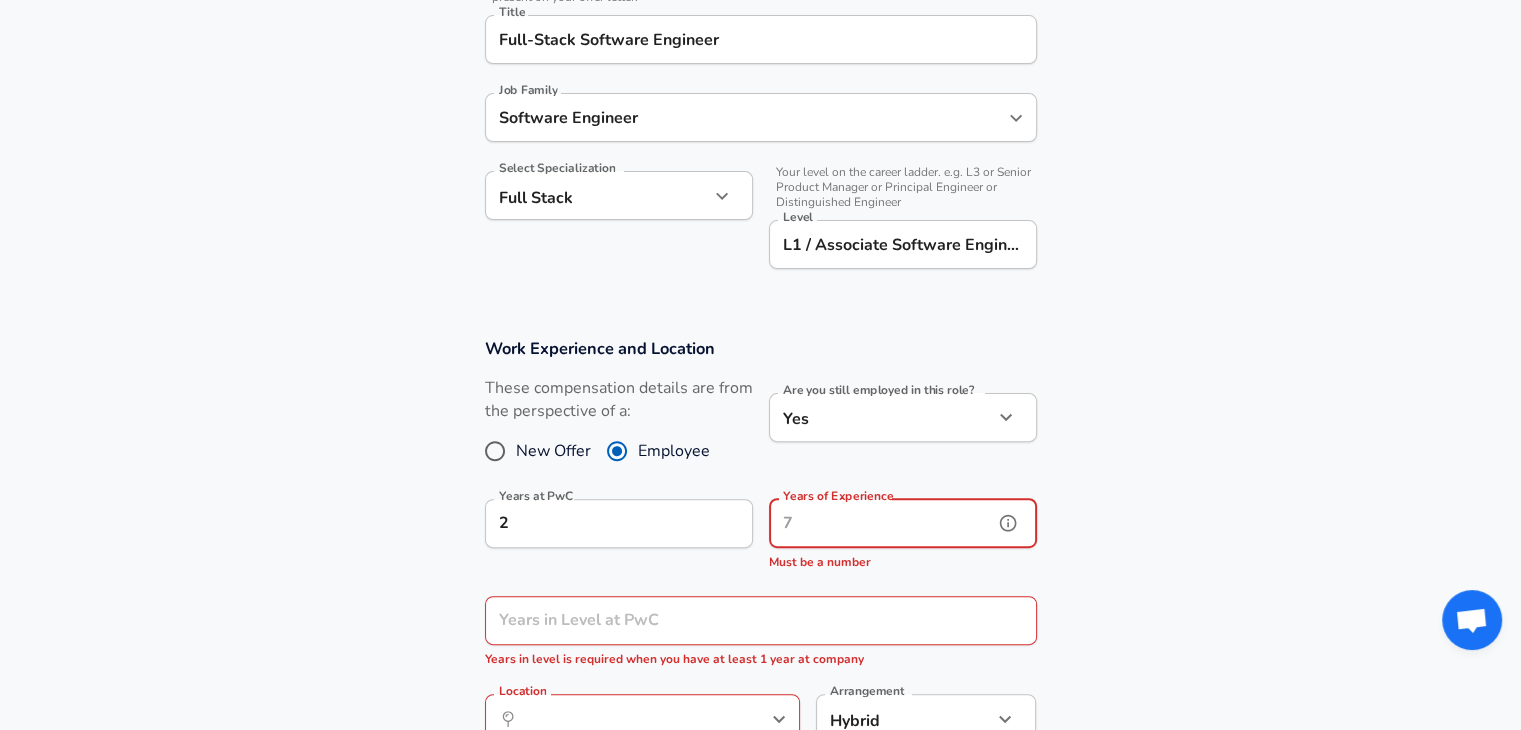 type on "5" 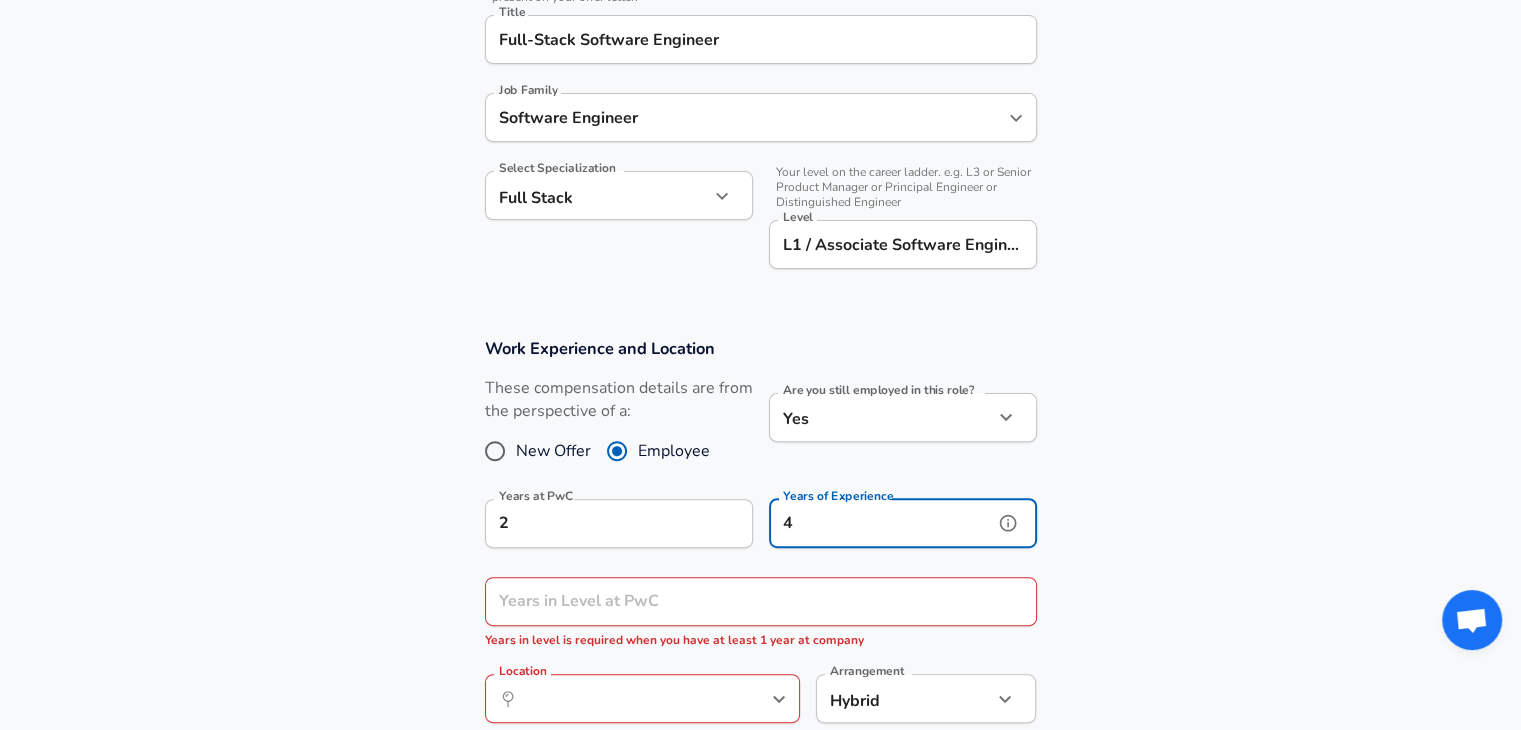 scroll, scrollTop: 708, scrollLeft: 0, axis: vertical 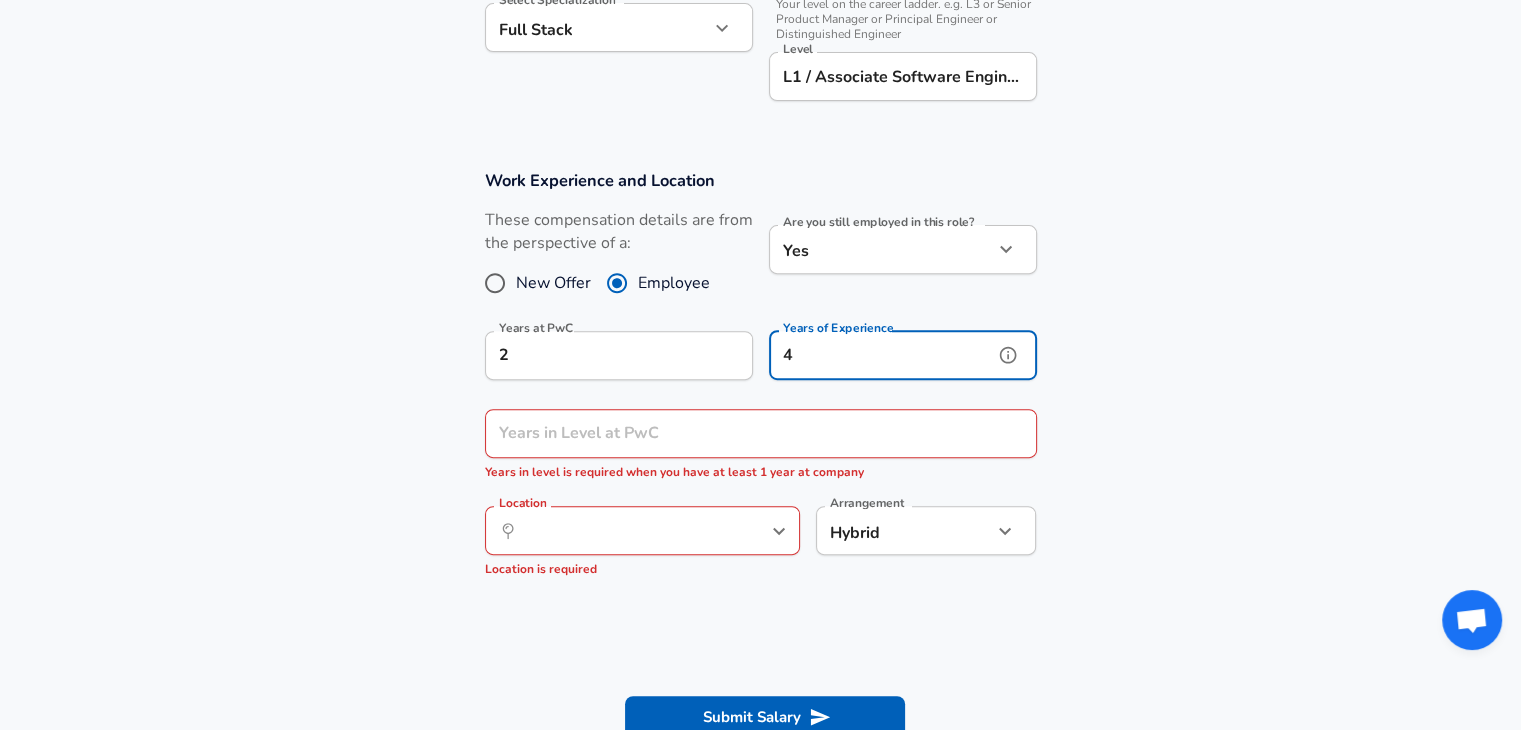 type on "4" 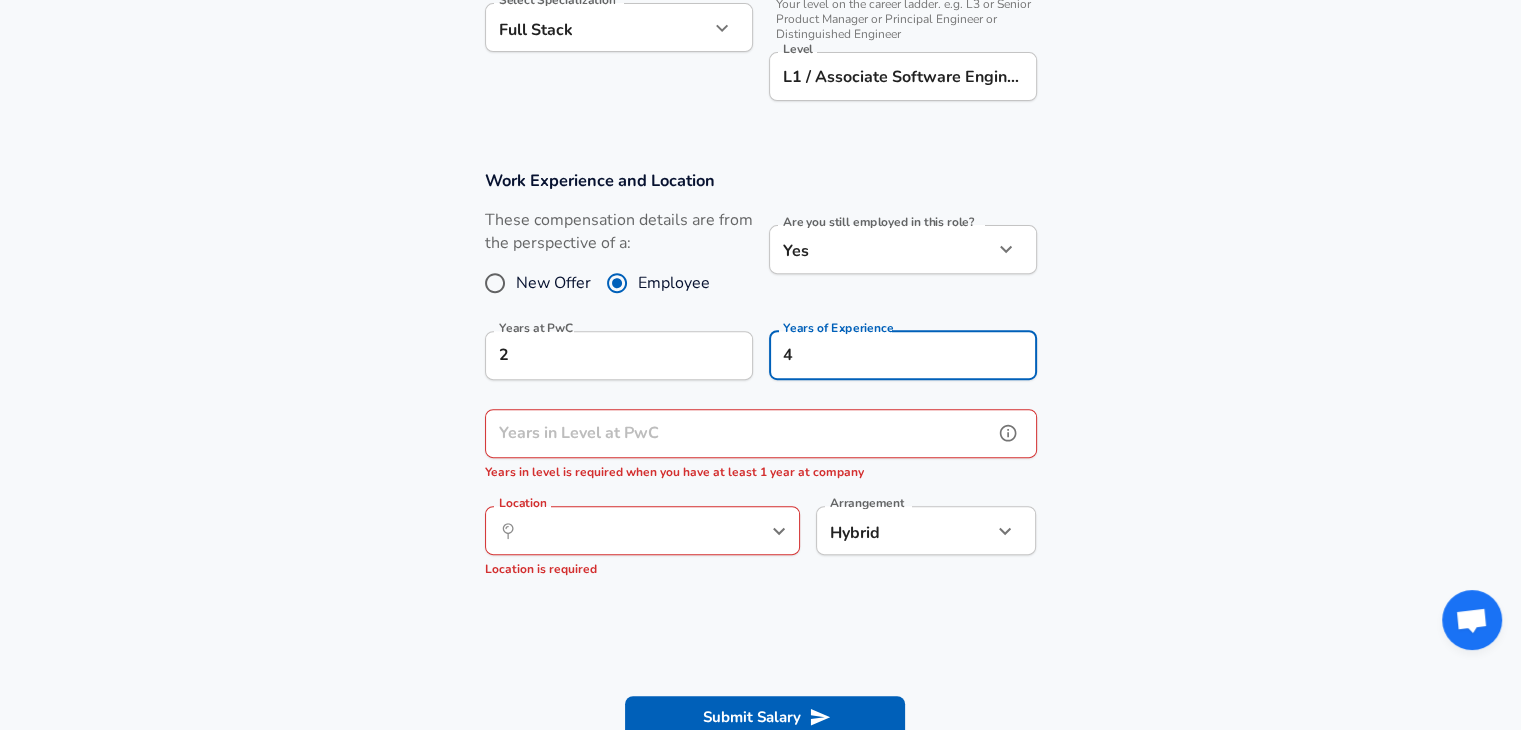 click on "Years in Level at PwC" at bounding box center (739, 433) 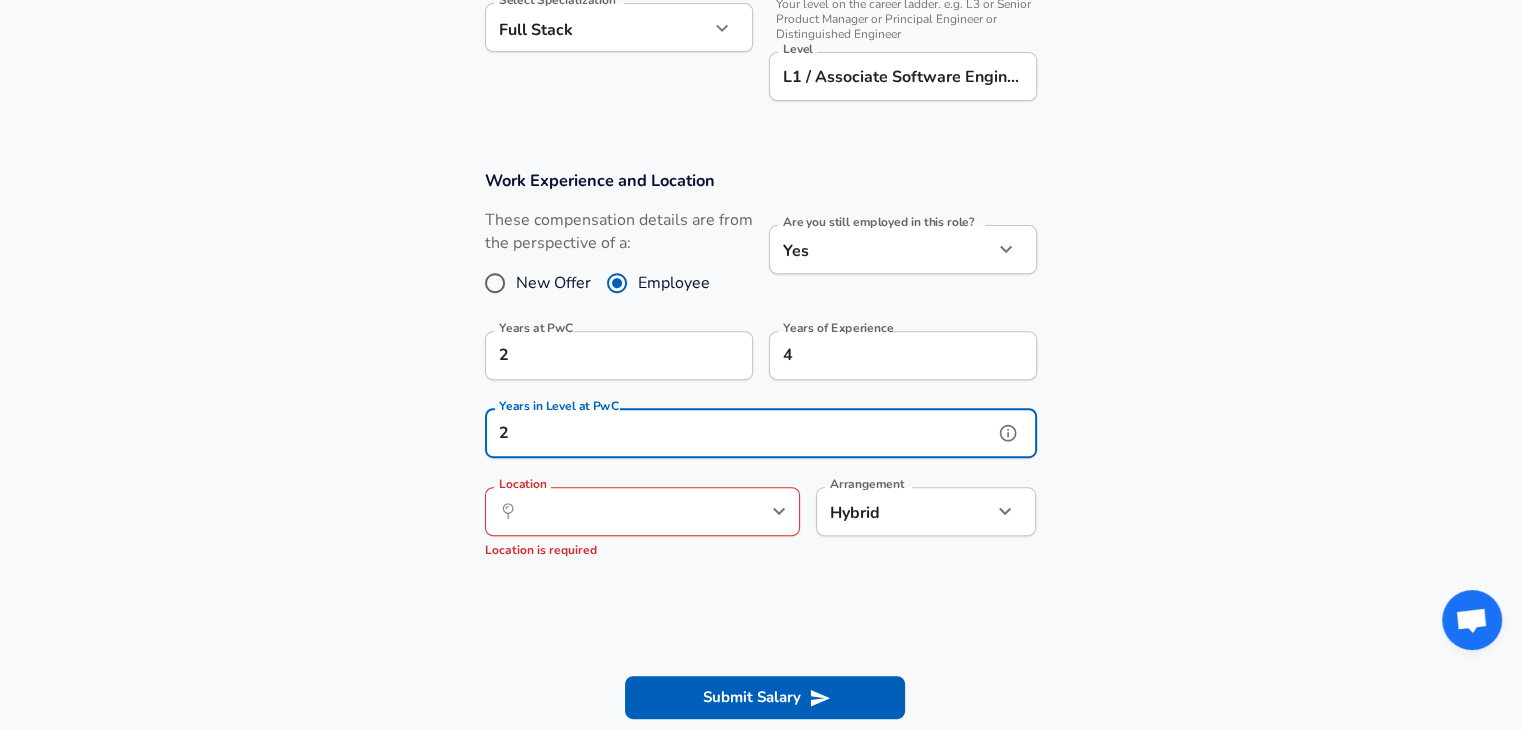 scroll, scrollTop: 0, scrollLeft: 0, axis: both 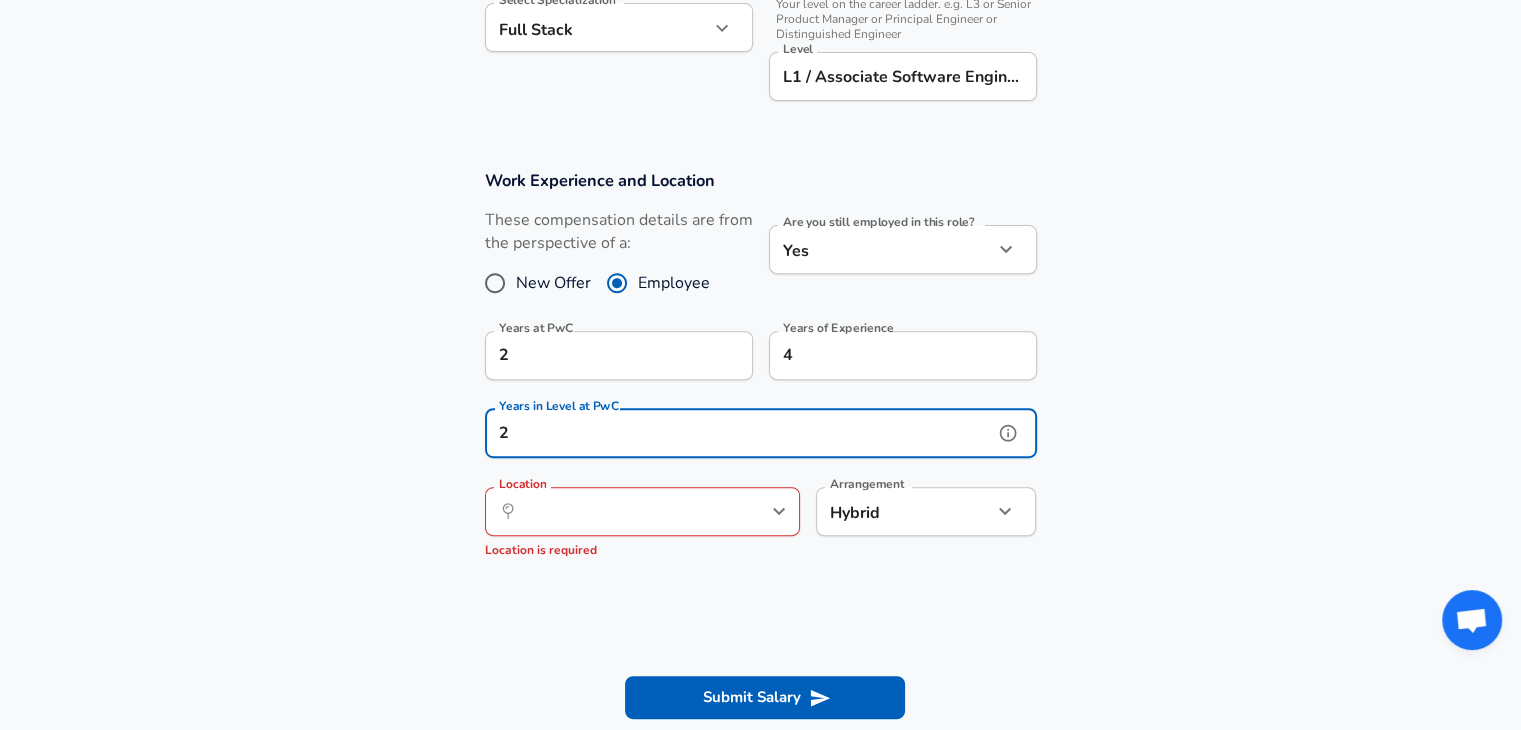 click 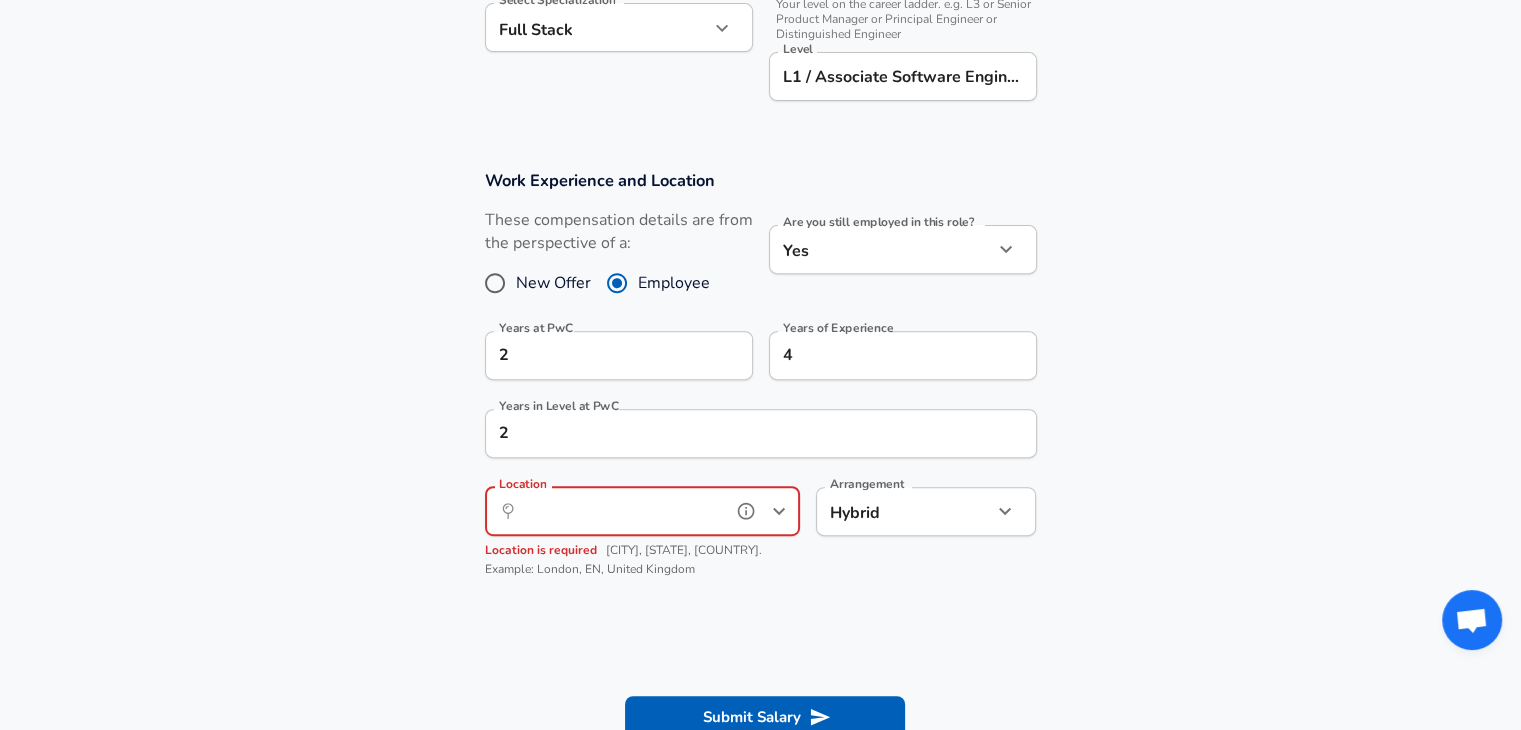scroll, scrollTop: 0, scrollLeft: 0, axis: both 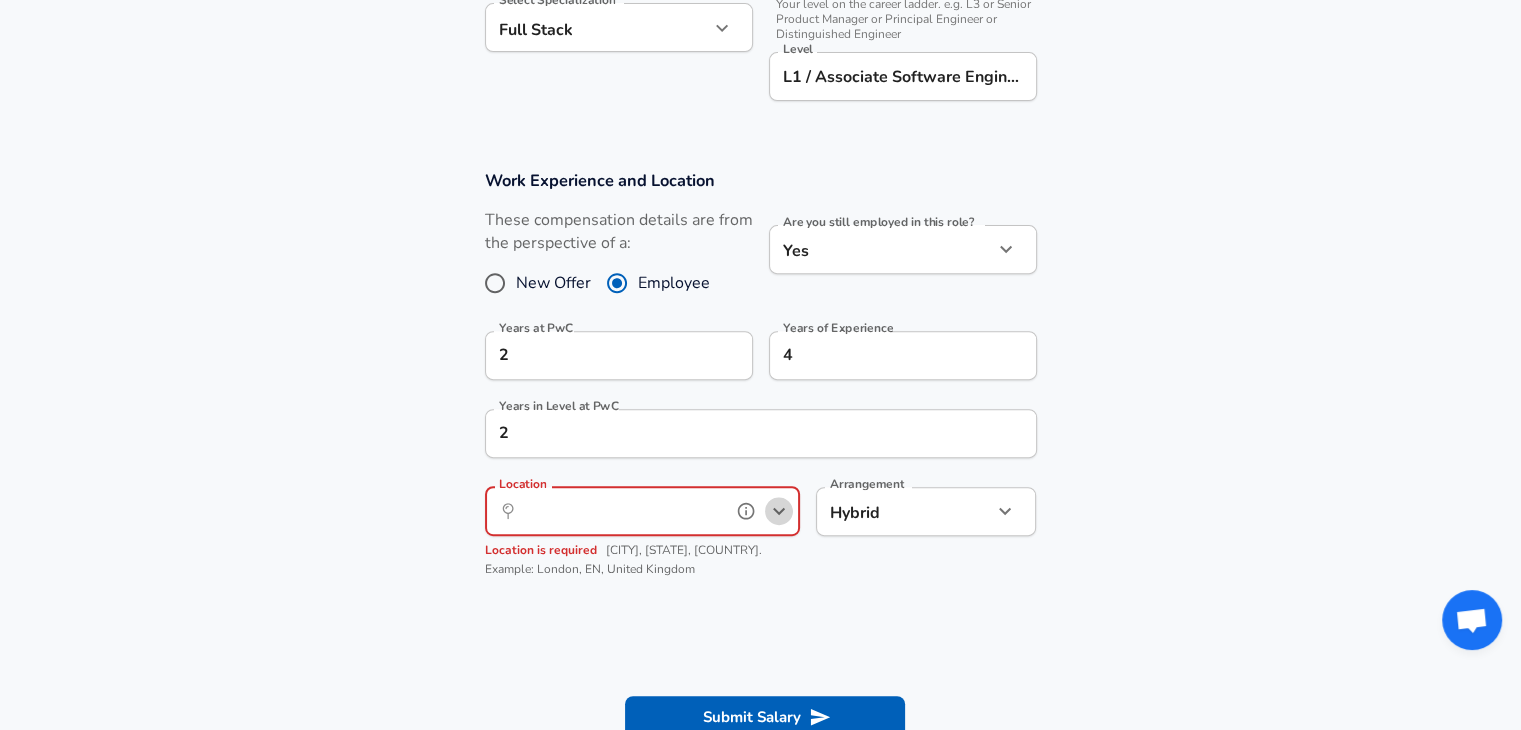 click 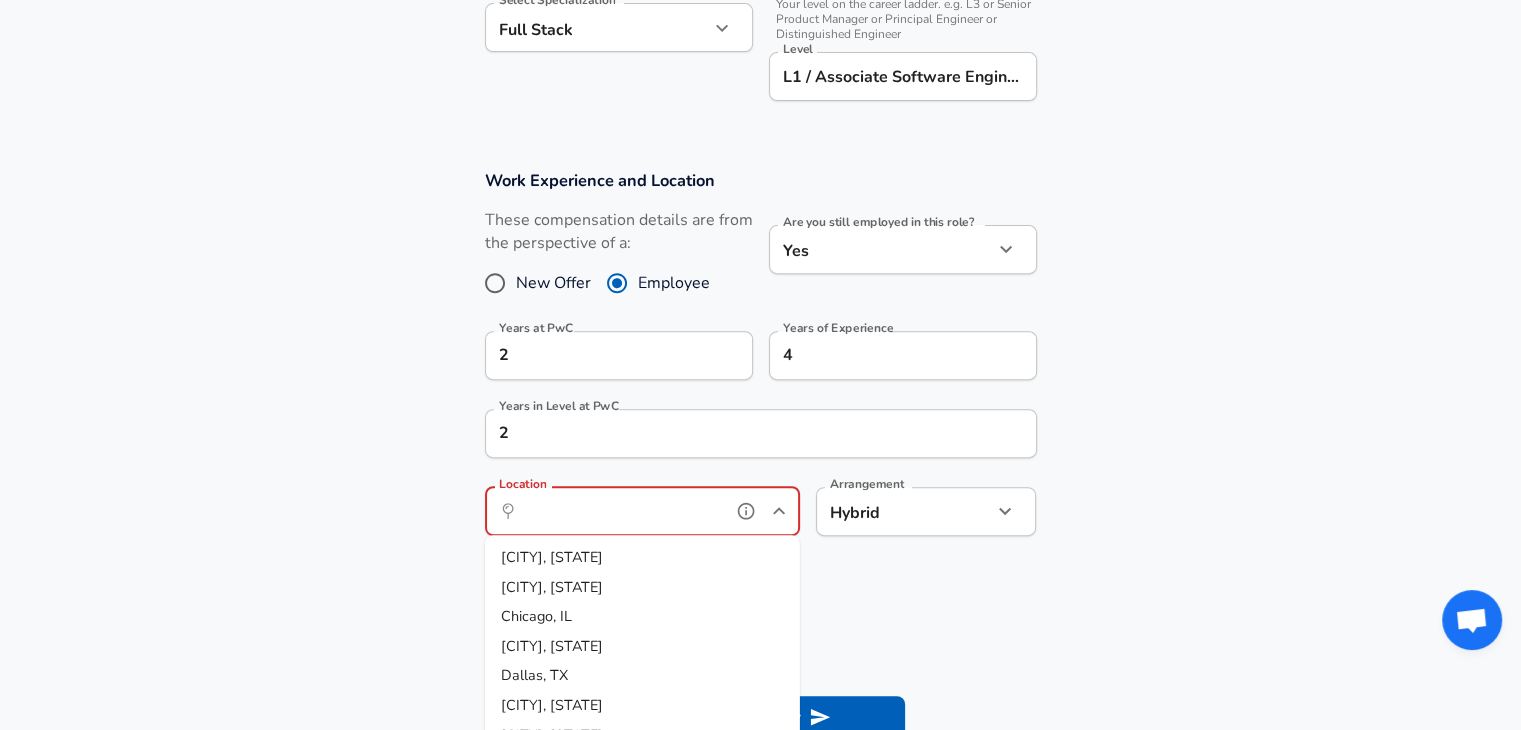 scroll, scrollTop: 49, scrollLeft: 0, axis: vertical 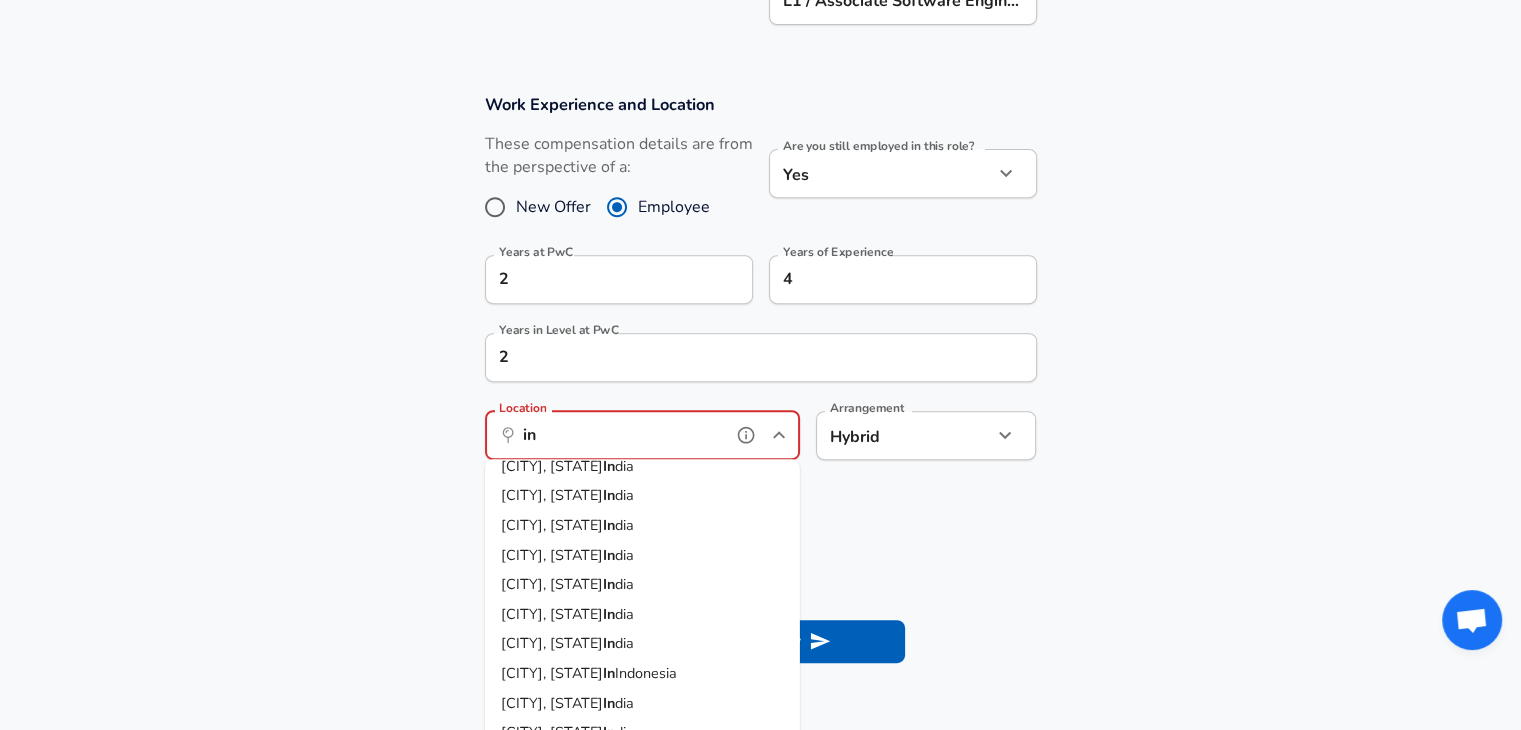click on "[CITY], [STATE], [COUNTRY]" at bounding box center [642, 645] 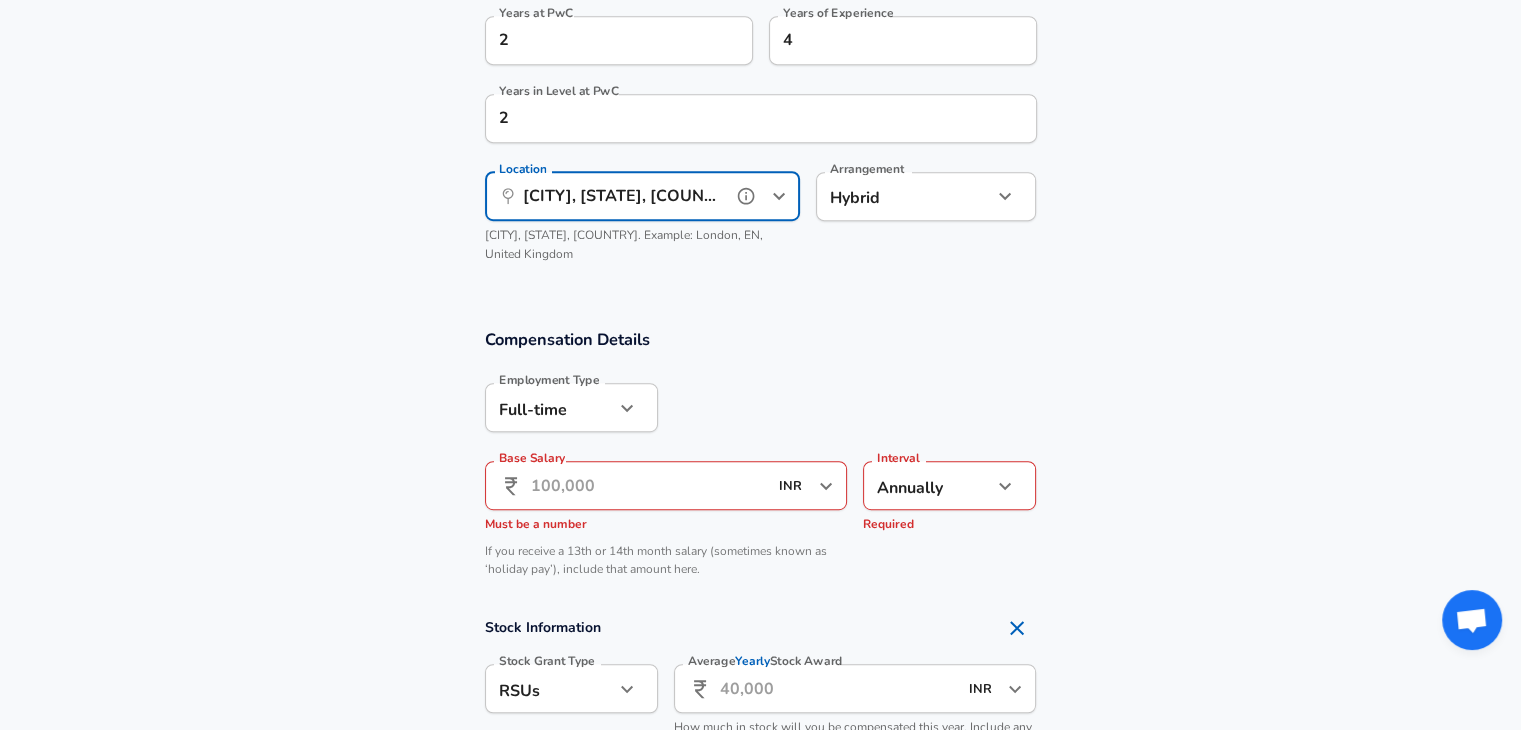scroll, scrollTop: 1024, scrollLeft: 0, axis: vertical 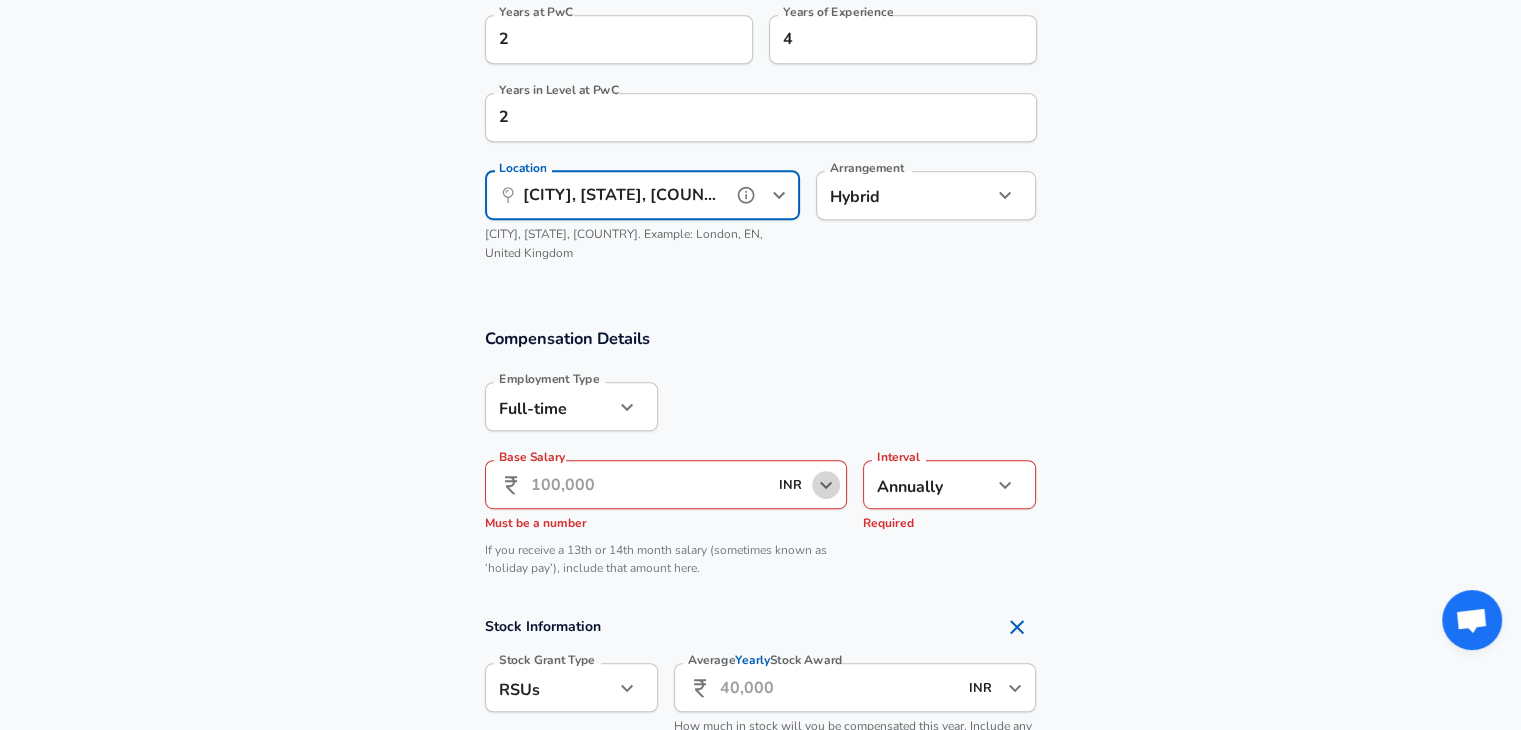 click 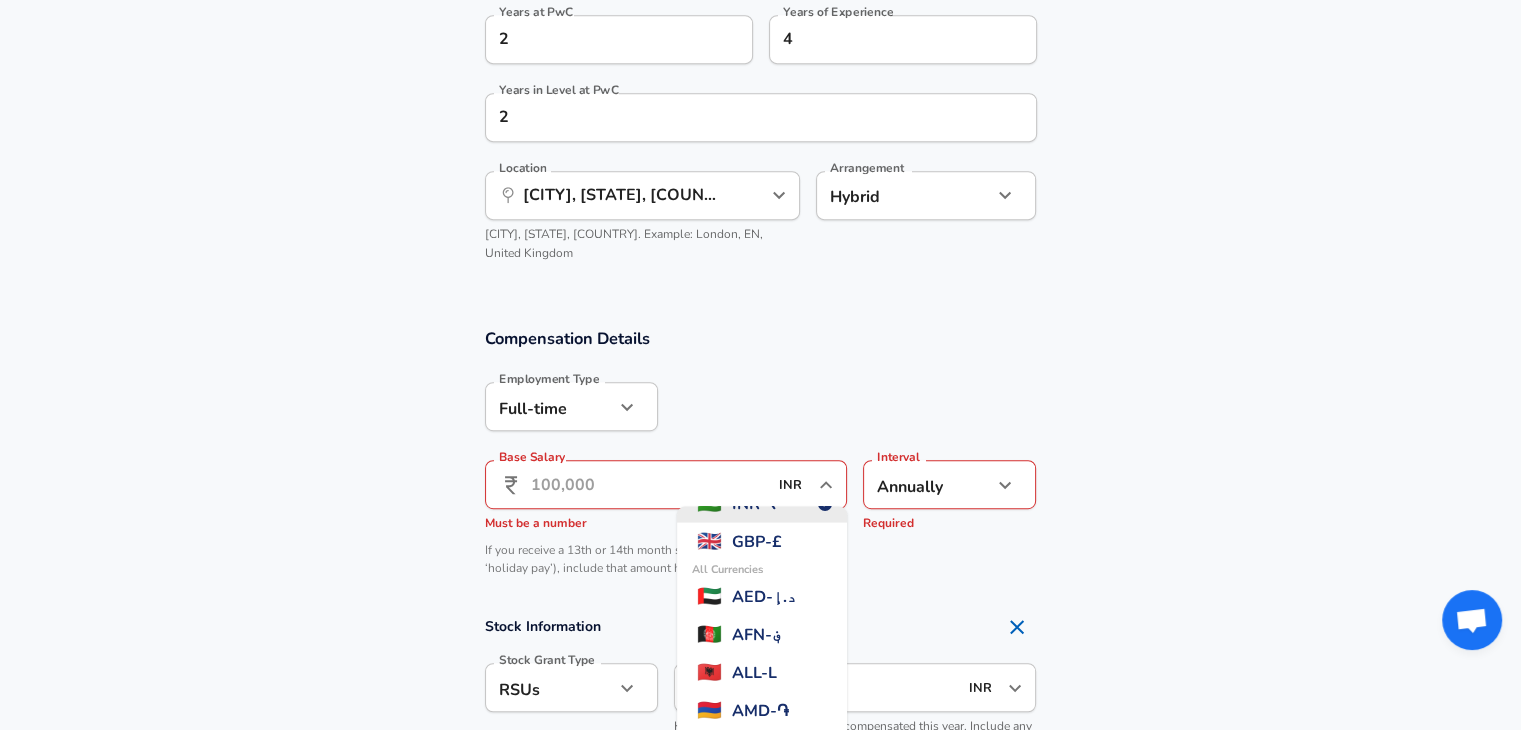 scroll, scrollTop: 124, scrollLeft: 0, axis: vertical 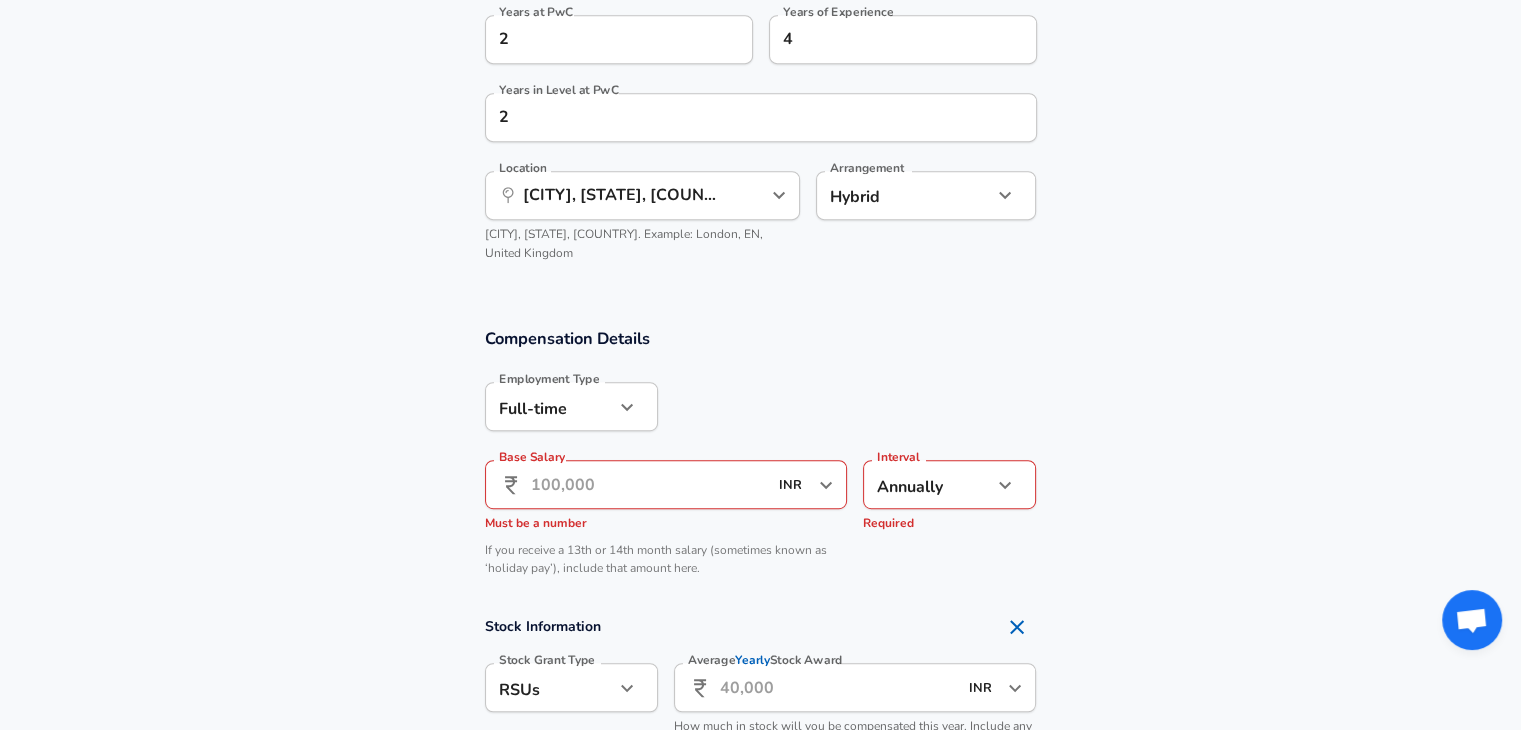 click on "Stock Information" at bounding box center (761, 627) 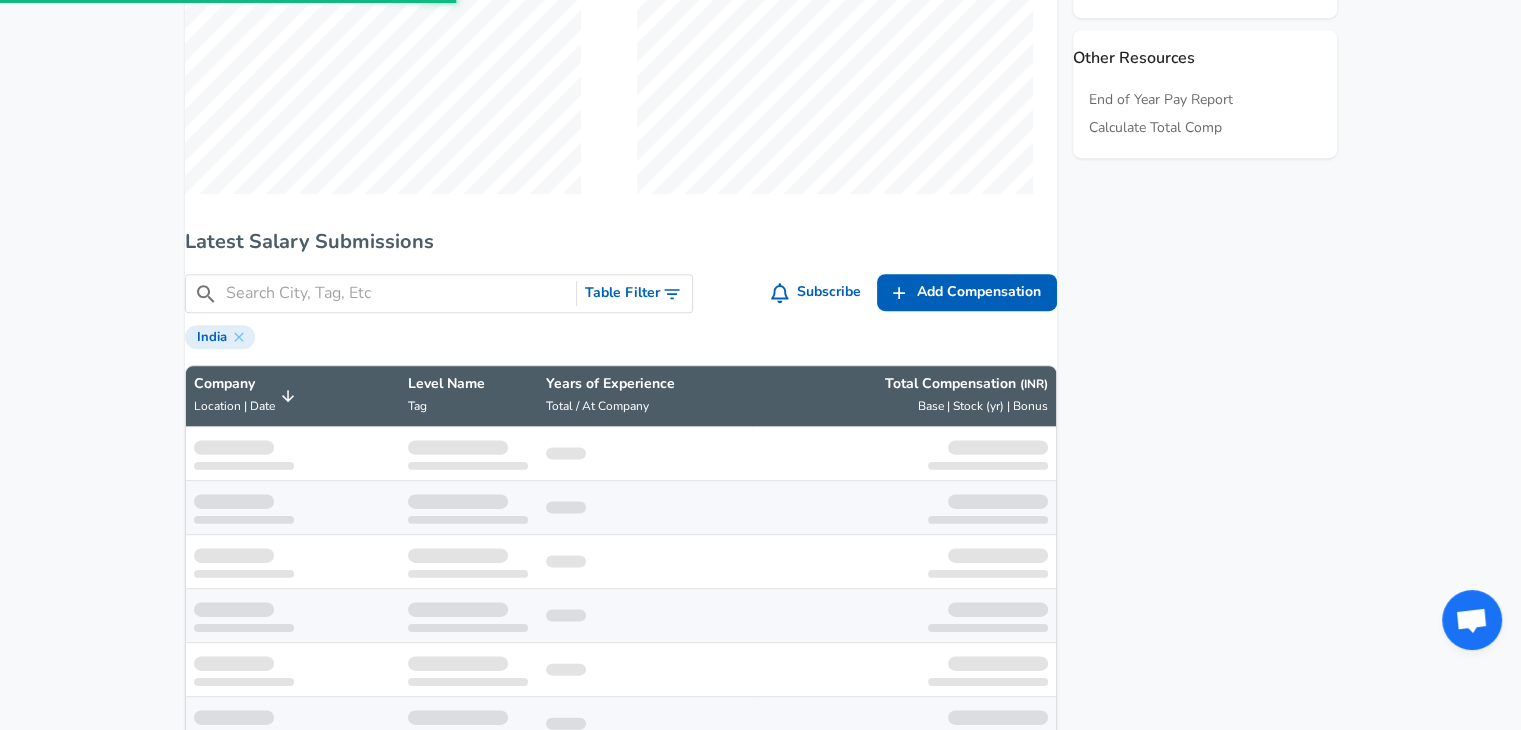 scroll, scrollTop: 1295, scrollLeft: 0, axis: vertical 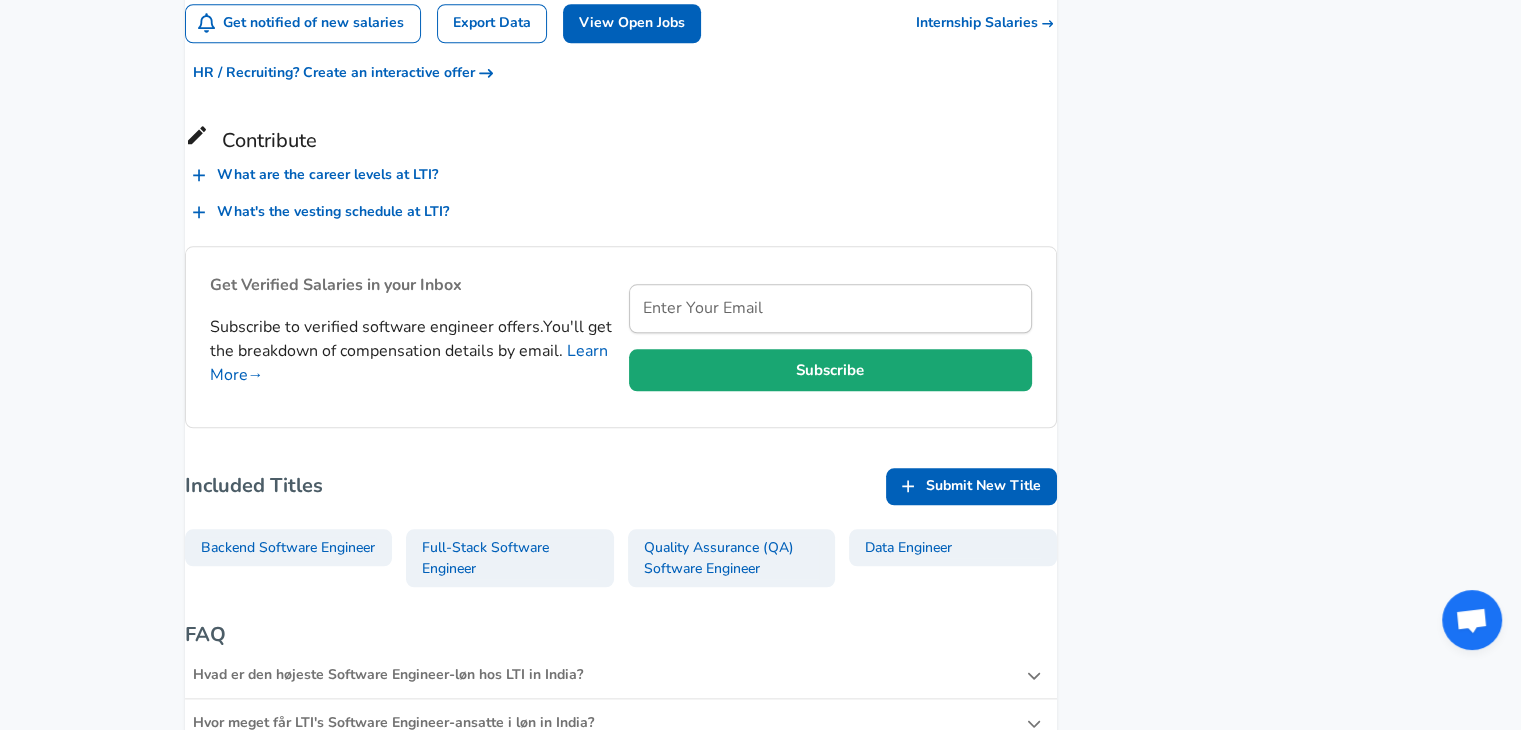 click on "Full-Stack Software Engineer" at bounding box center (510, 558) 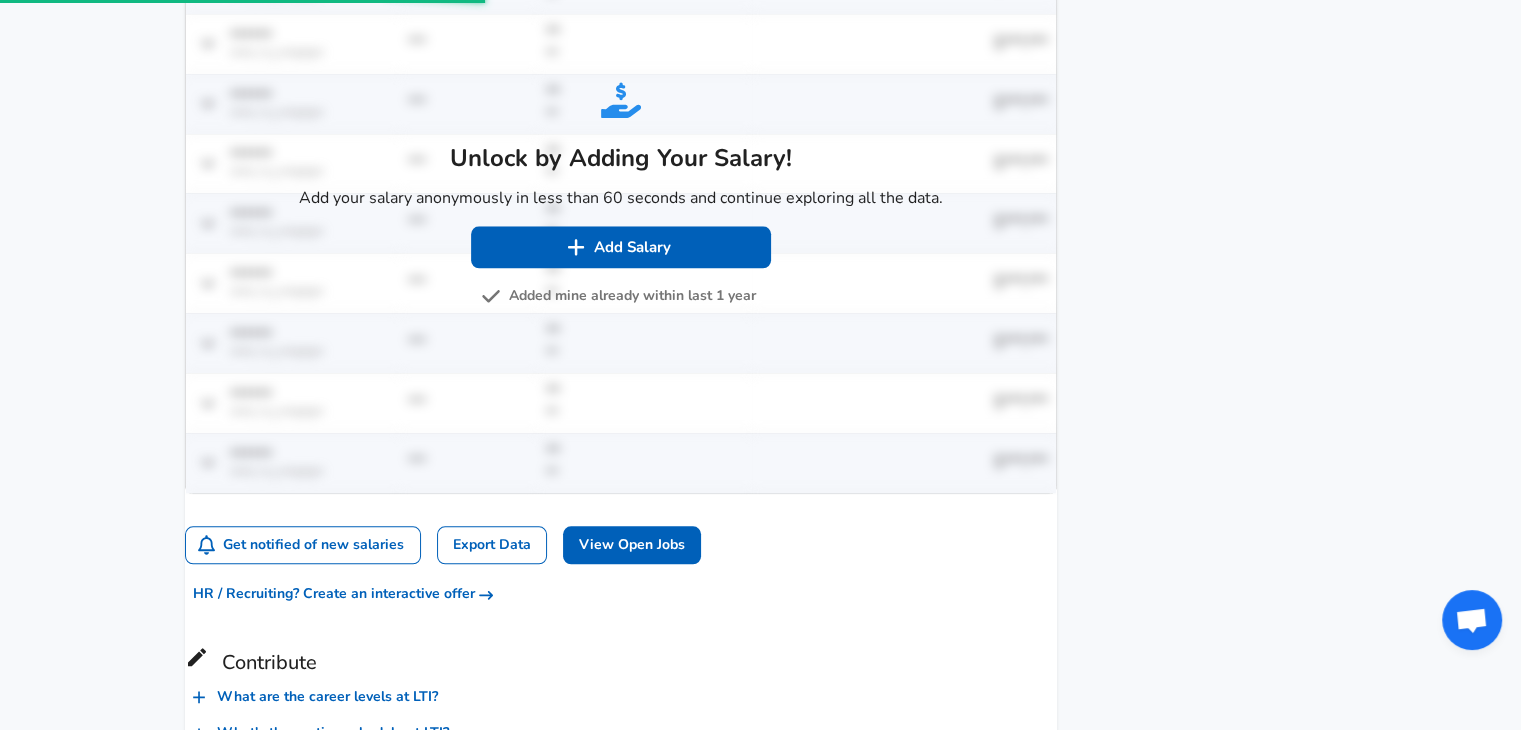 scroll, scrollTop: 185, scrollLeft: 0, axis: vertical 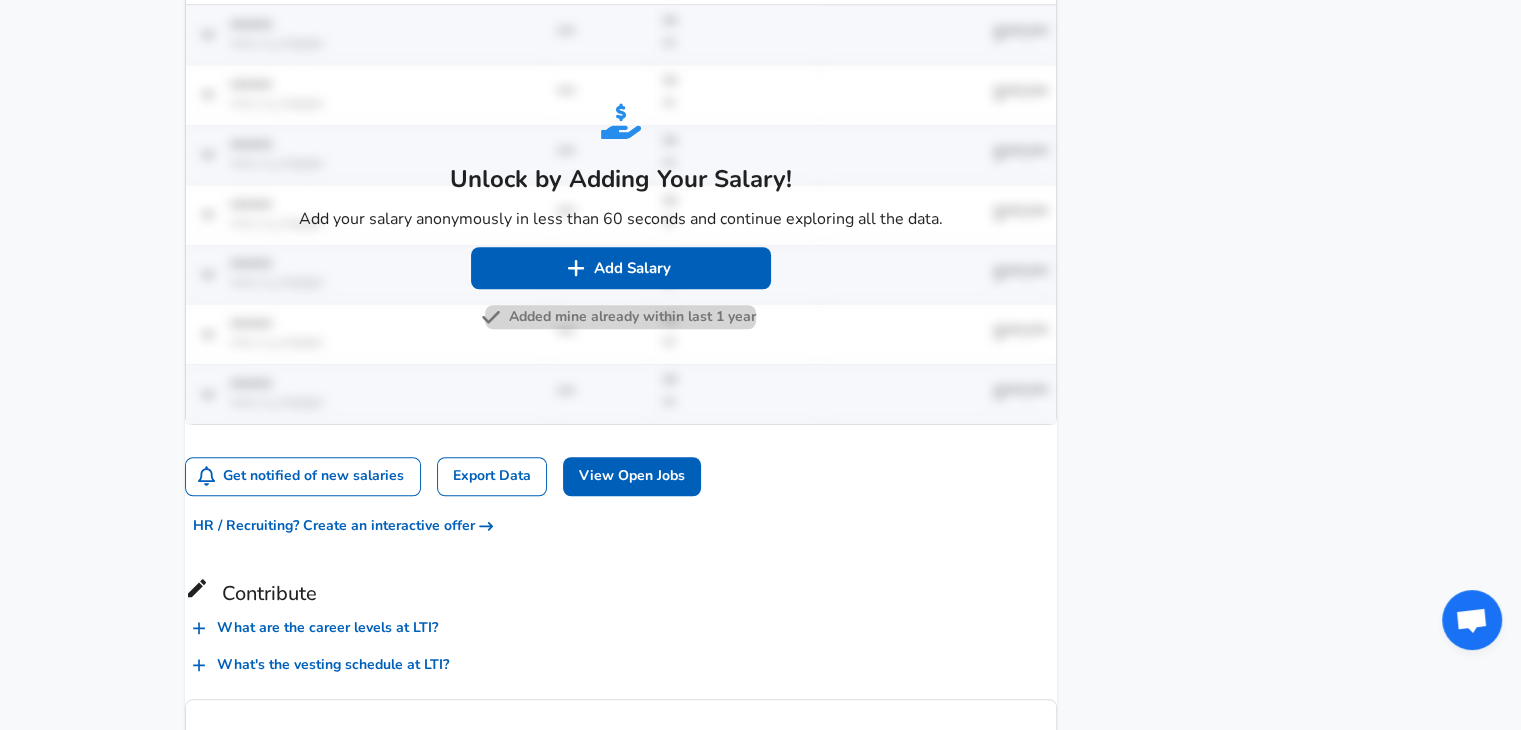 click on "Added mine already within last 1 year" at bounding box center (620, 317) 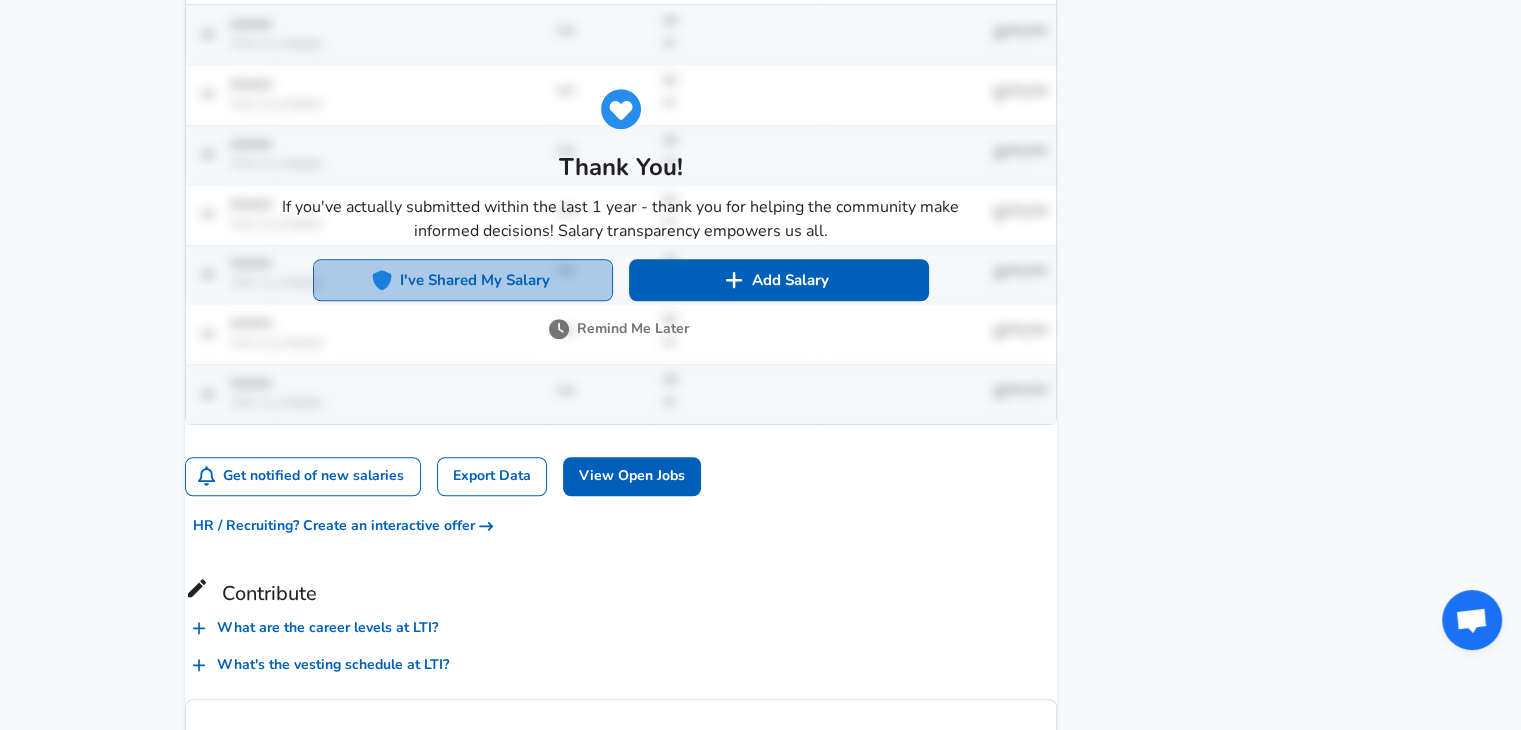 click on "I've Shared My Salary" at bounding box center (463, 280) 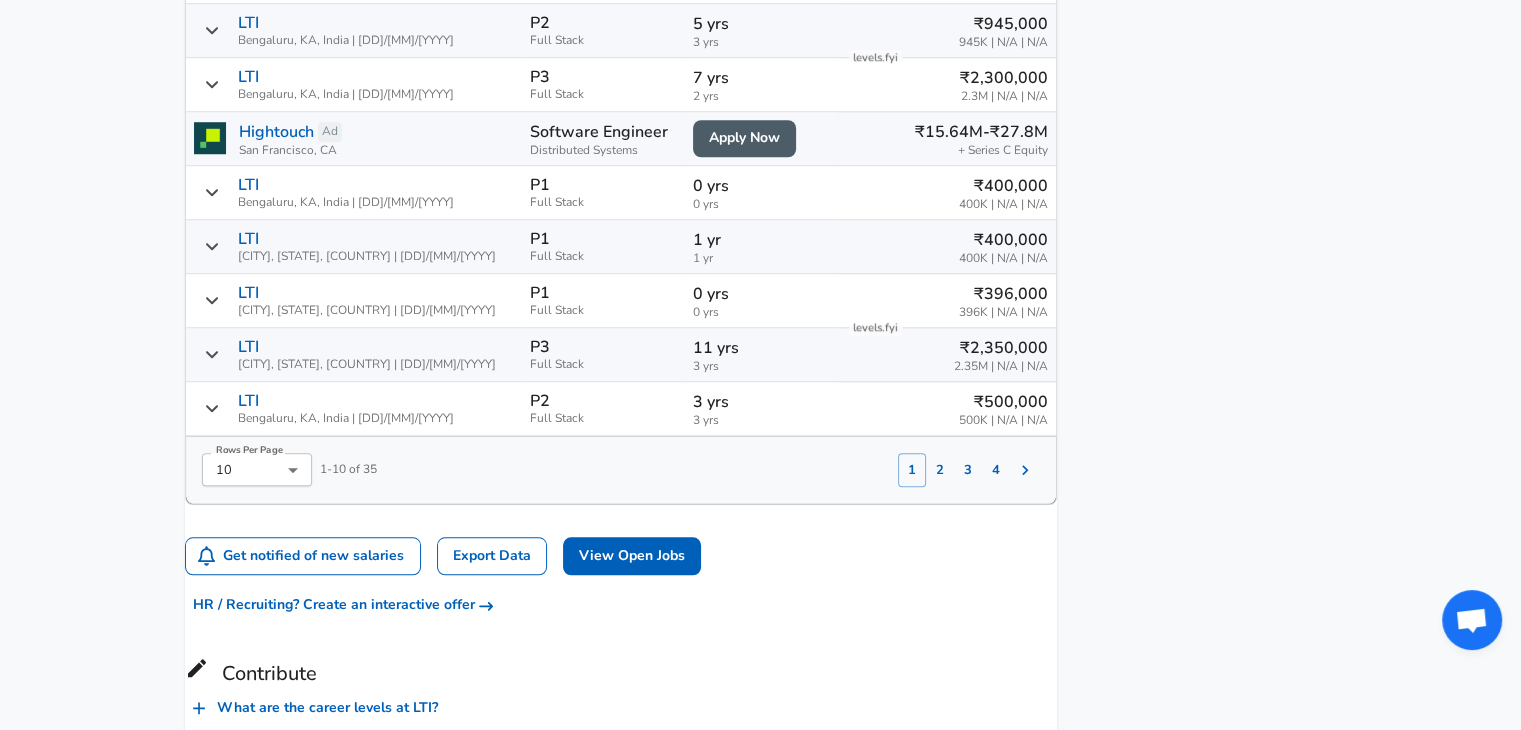 scroll, scrollTop: 0, scrollLeft: 0, axis: both 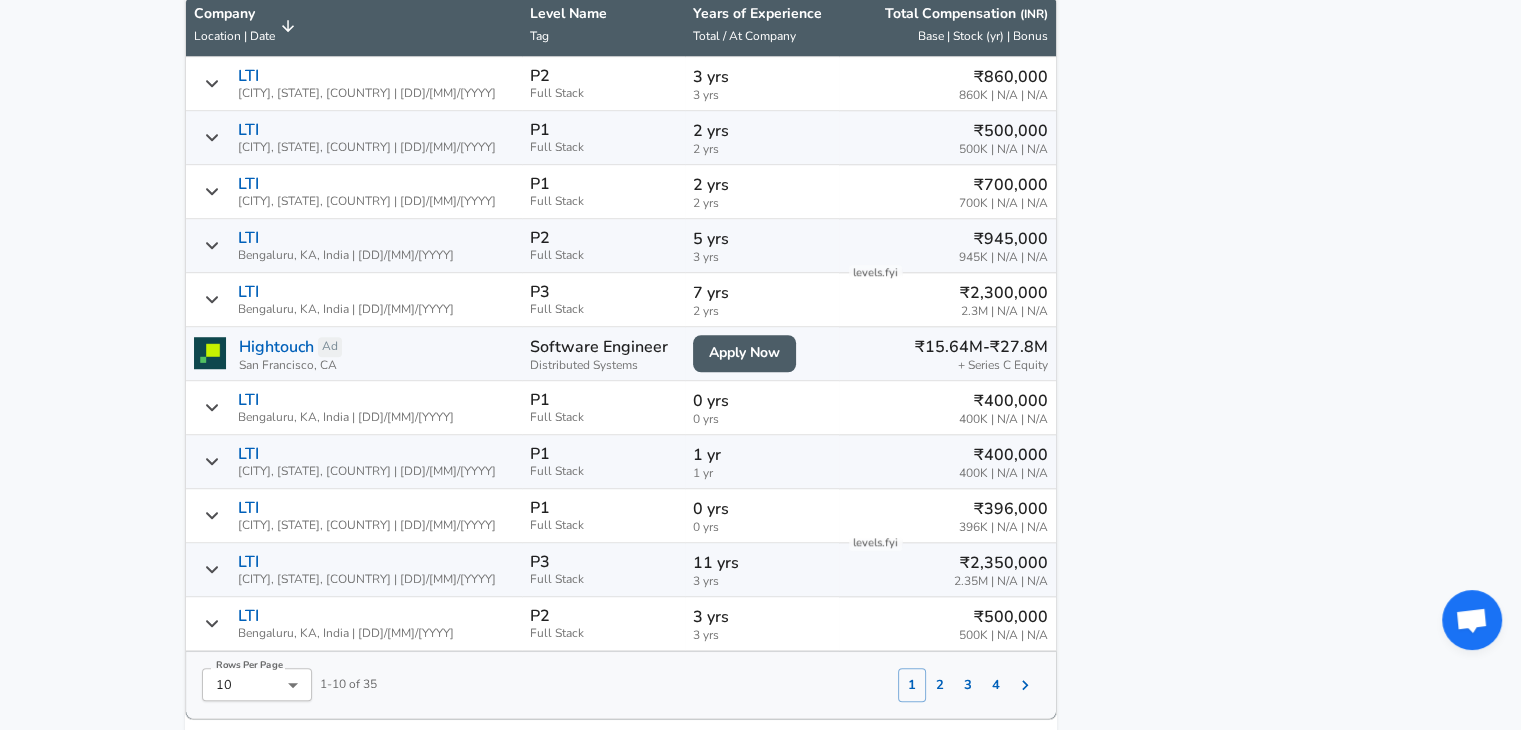 click on "₹945,000 945K   |   N/A   |   N/A" at bounding box center [947, 245] 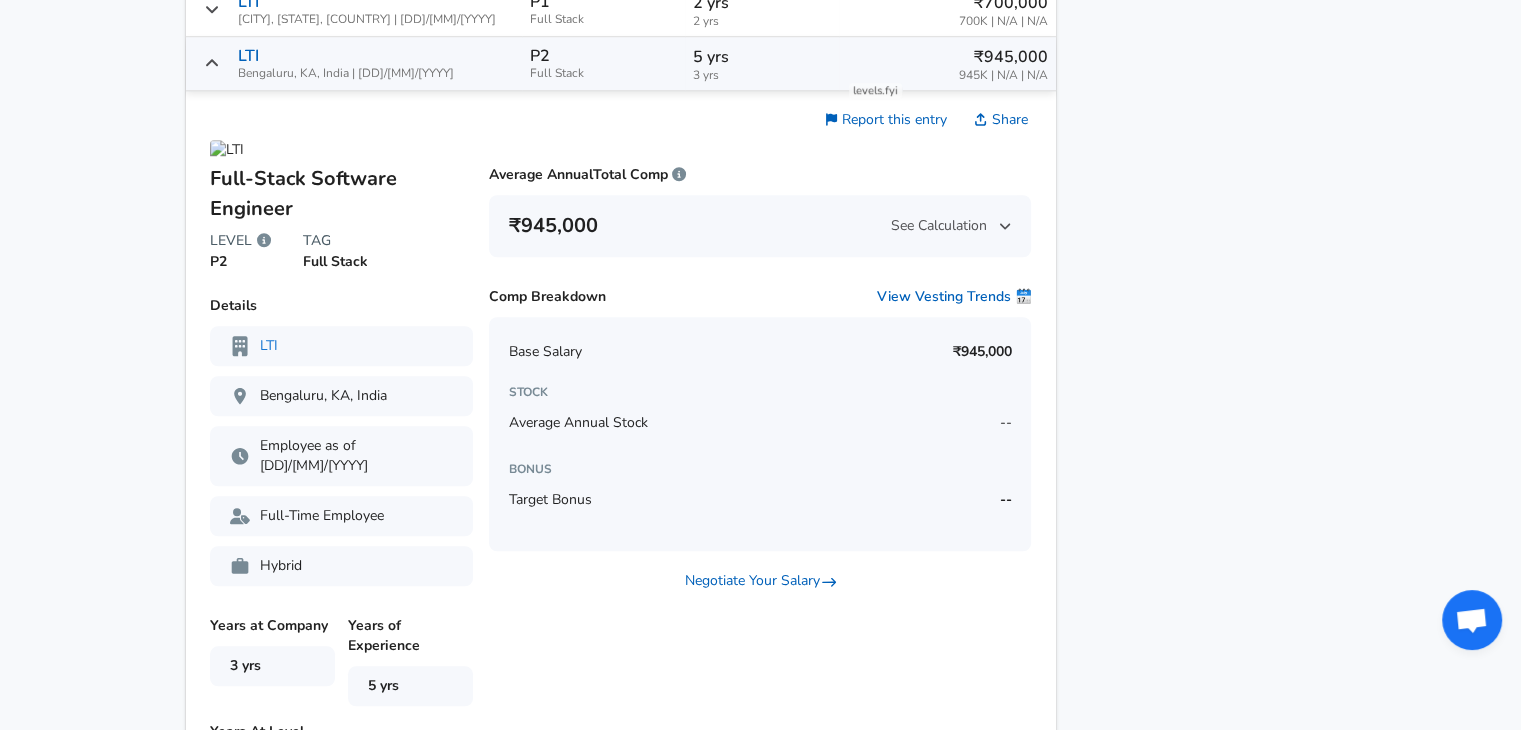 scroll, scrollTop: 1584, scrollLeft: 0, axis: vertical 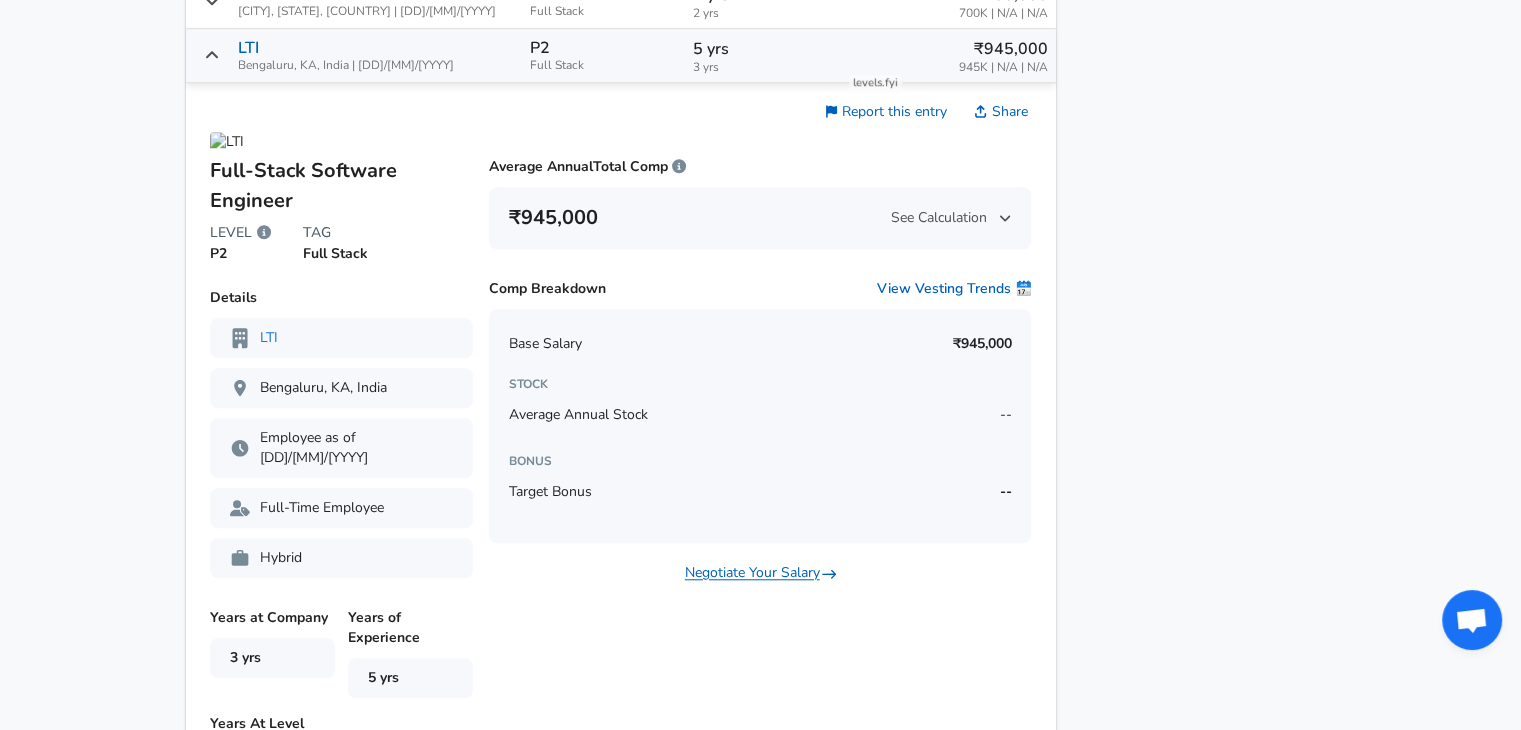 click on "Negotiate Your Salary" at bounding box center [760, 573] 